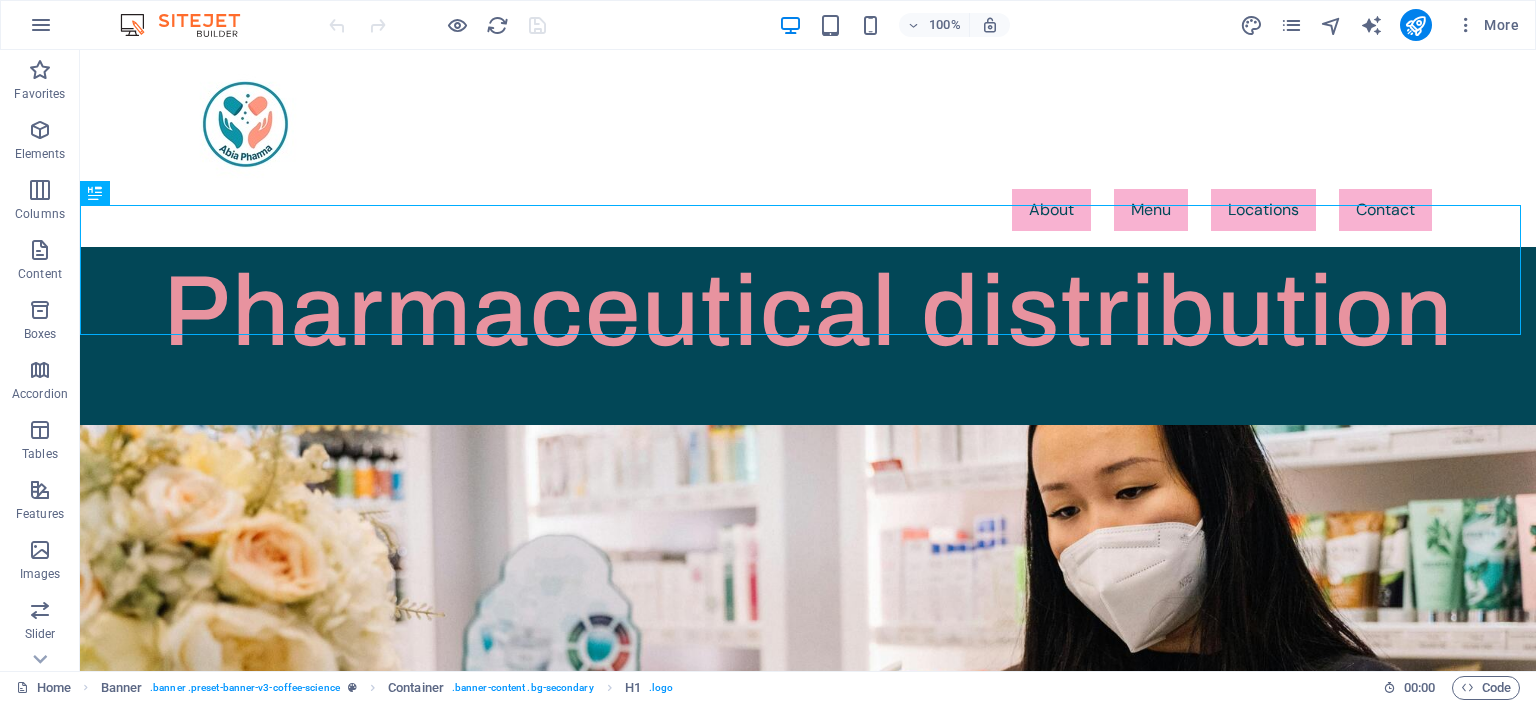 scroll, scrollTop: 0, scrollLeft: 0, axis: both 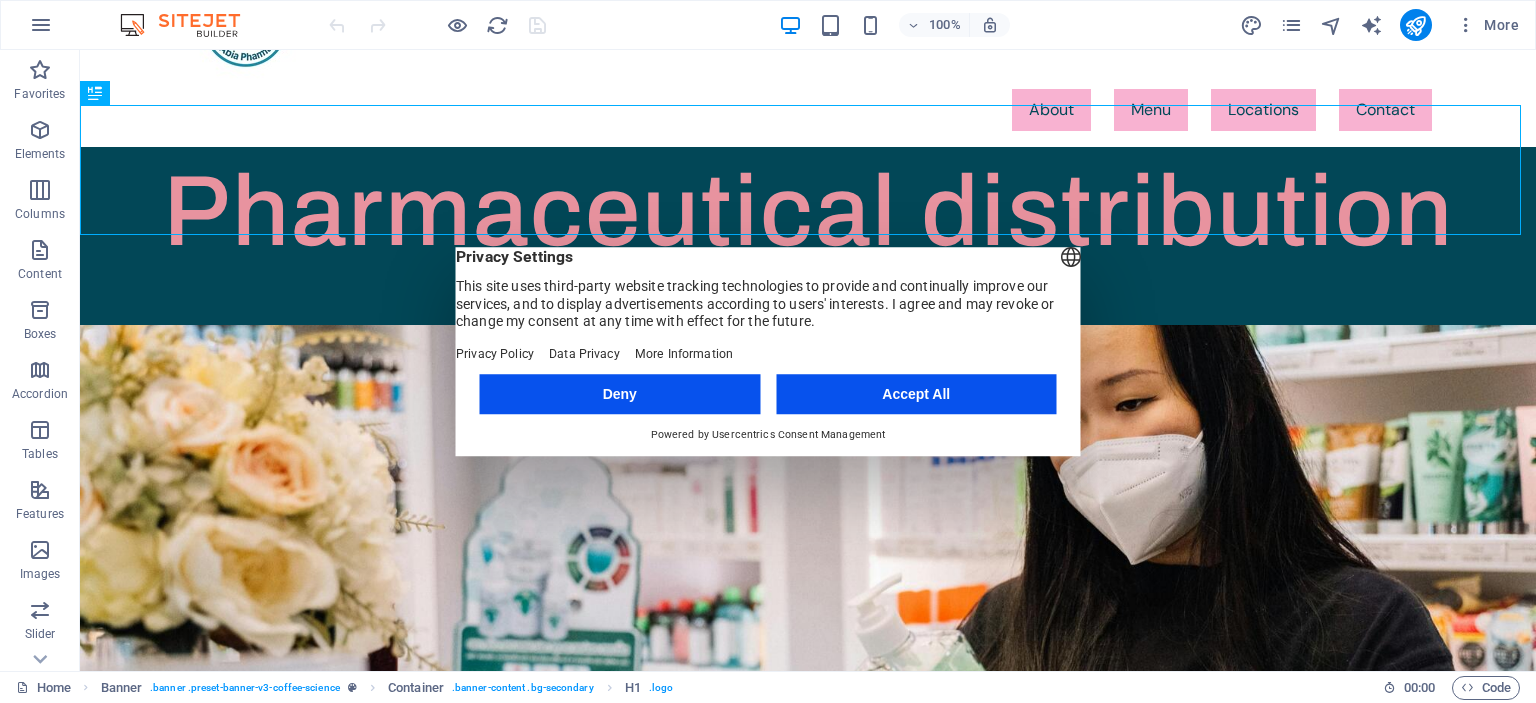 click on "Deny" at bounding box center [620, 394] 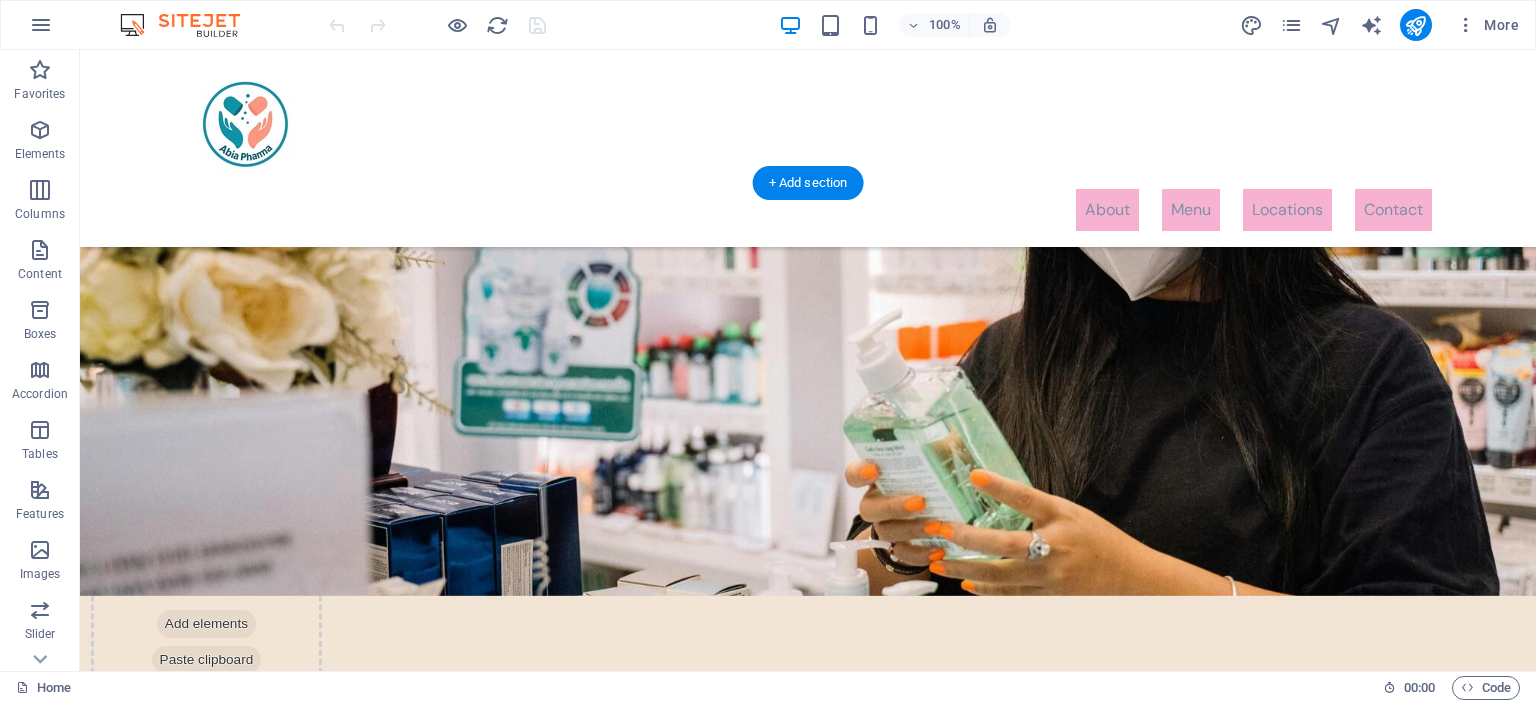 scroll, scrollTop: 200, scrollLeft: 0, axis: vertical 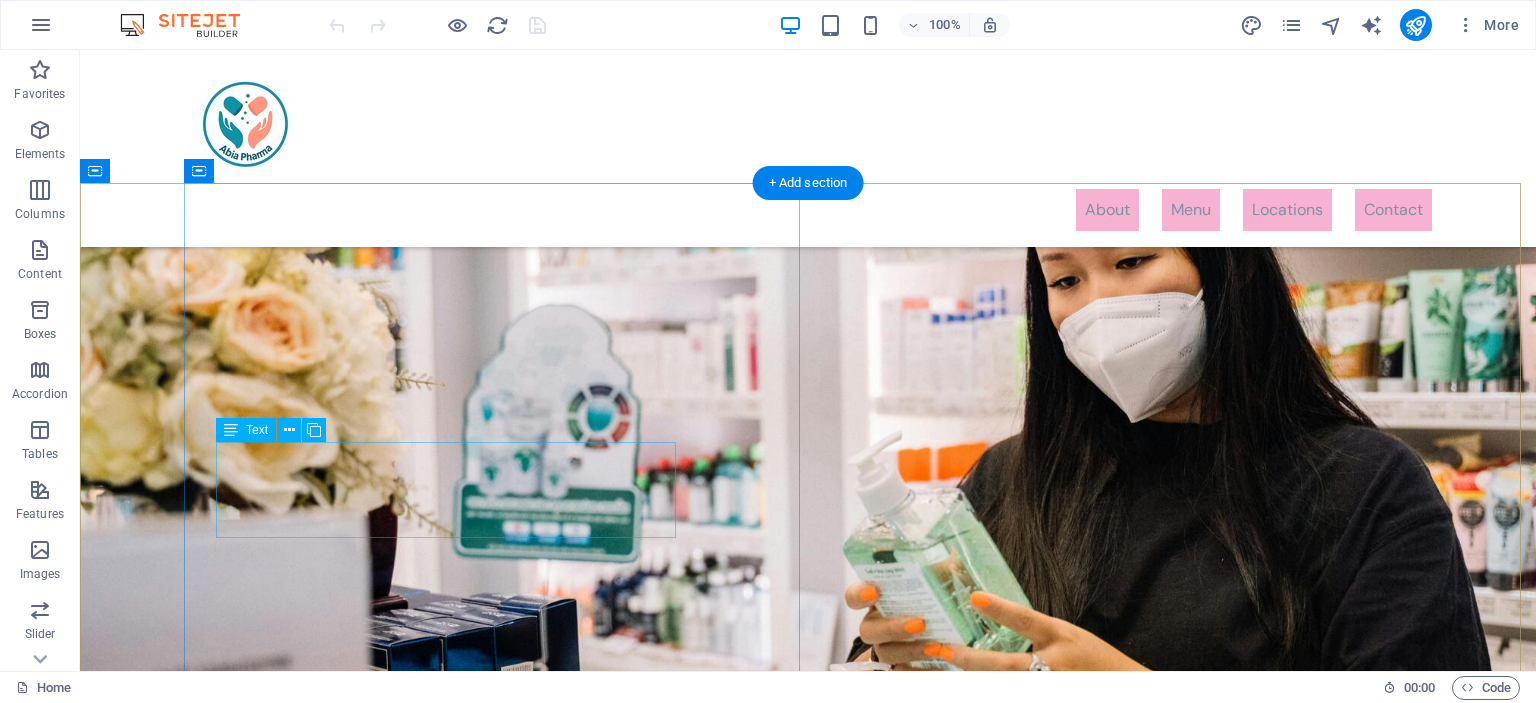 click on "Ea perferendis aut laborum modi assumenda delectus tempora. Amet numquam molestiae voluptatibus asperiores. Quis aut [PERSON_NAME] recusandae aperiam nobis. Id [PERSON_NAME] reprehenderit enim et." at bounding box center (814, 965) 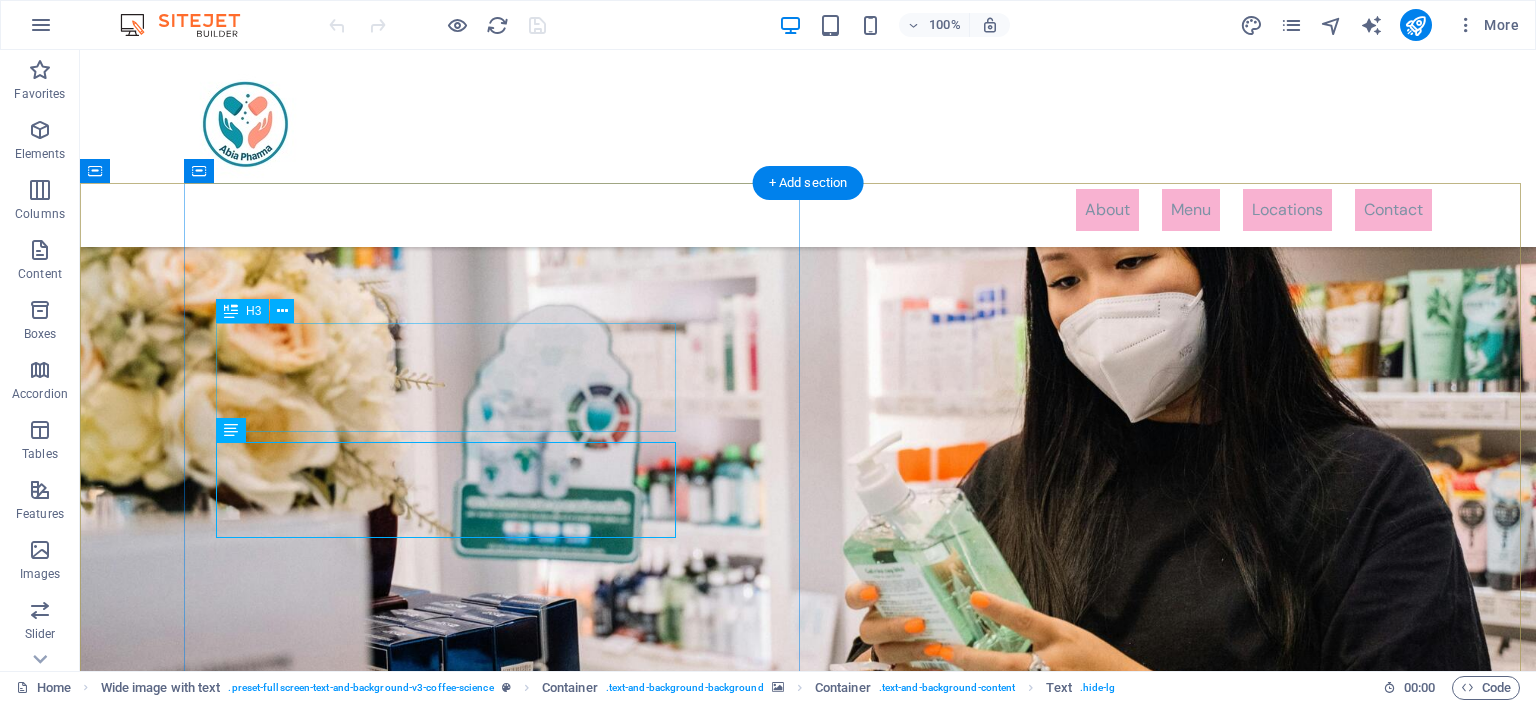 click on "An interactive, creative and dynamic space that is unique, the [GEOGRAPHIC_DATA]." at bounding box center [814, 894] 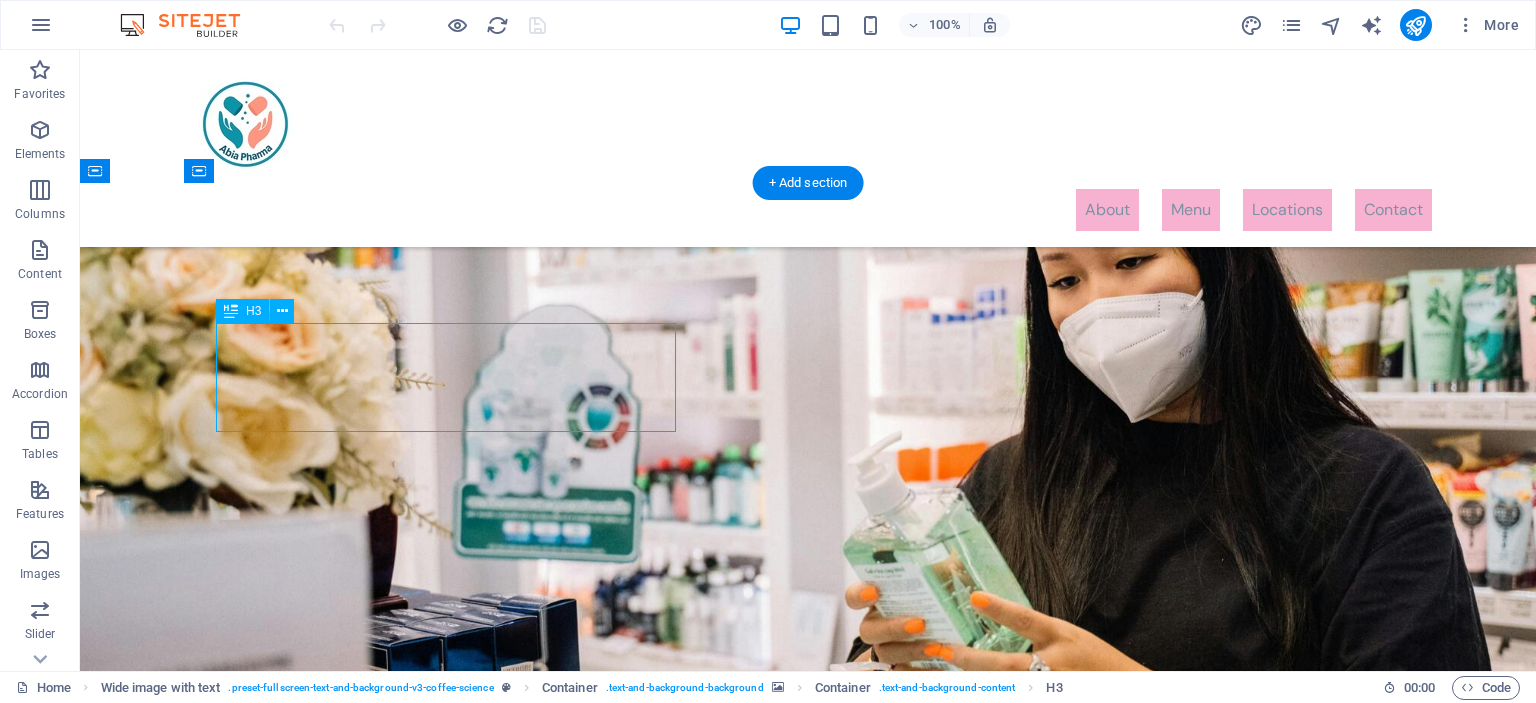 click on "An interactive, creative and dynamic space that is unique, the [GEOGRAPHIC_DATA]." at bounding box center (814, 894) 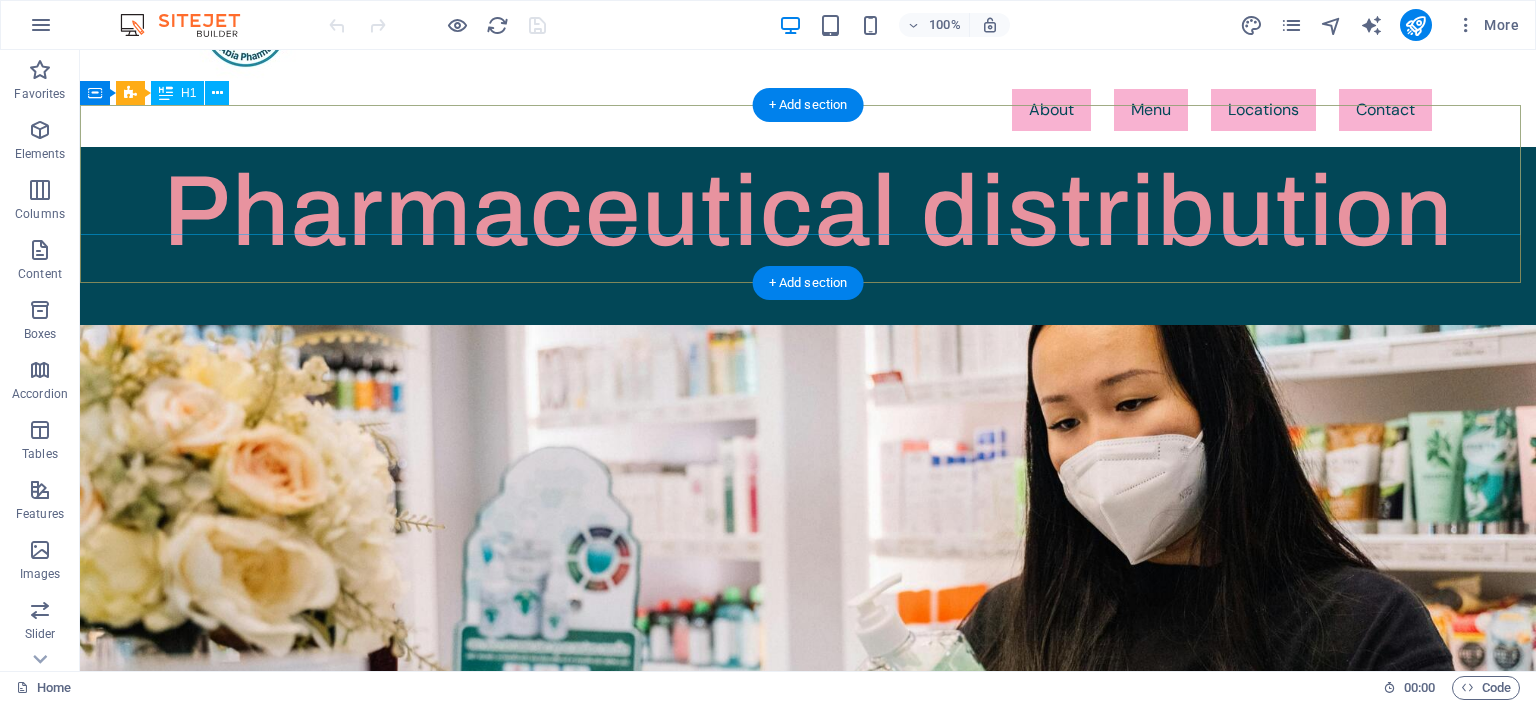scroll, scrollTop: 0, scrollLeft: 0, axis: both 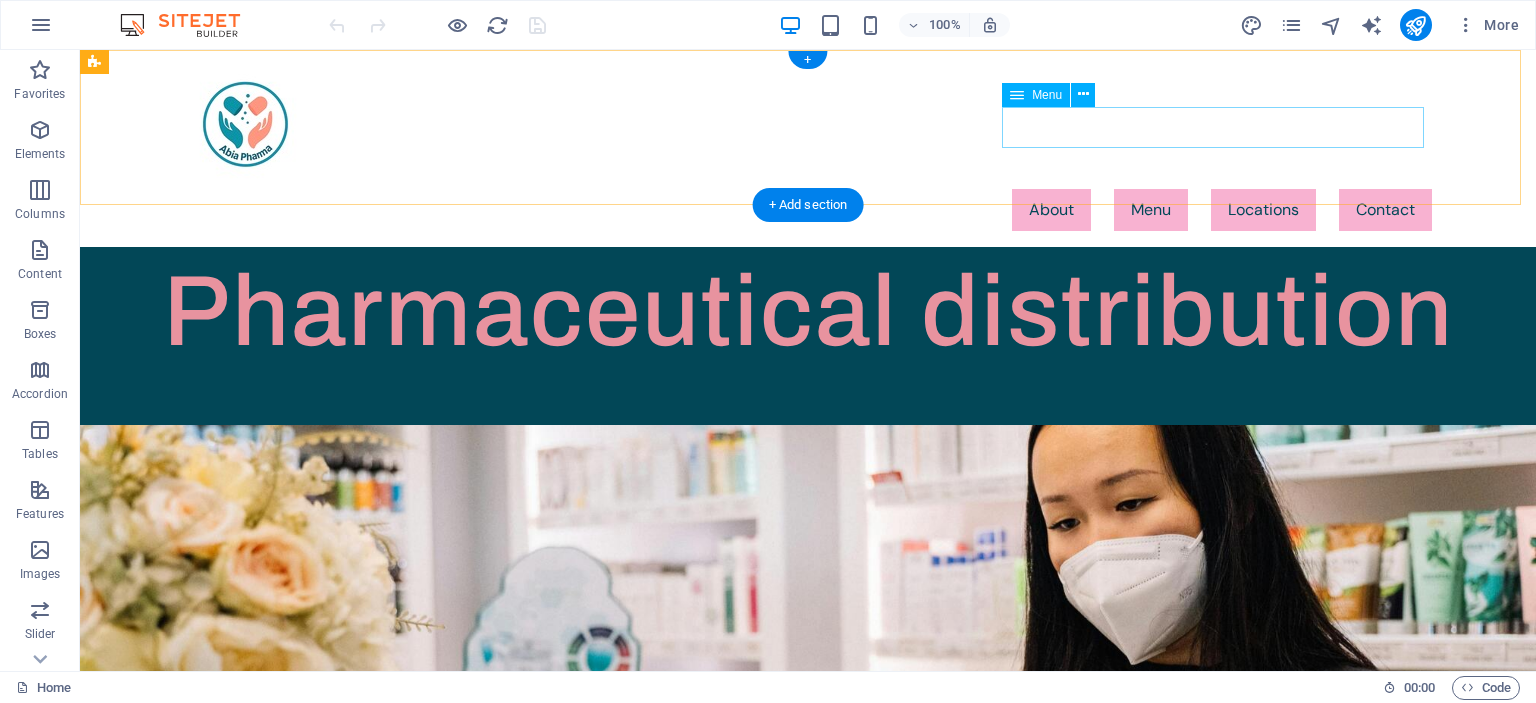 click on "About Menu Locations Contact" at bounding box center [808, 210] 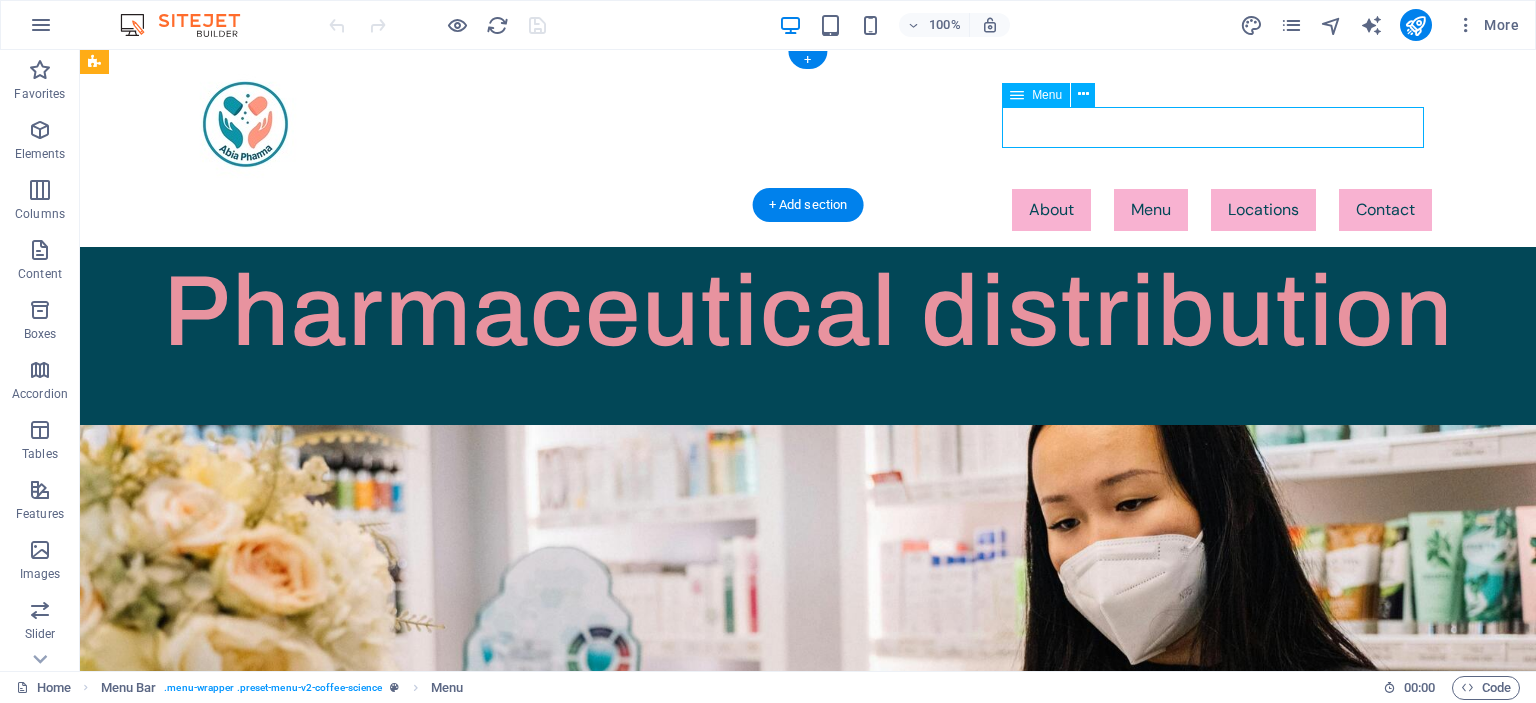 click on "About Menu Locations Contact" at bounding box center [808, 210] 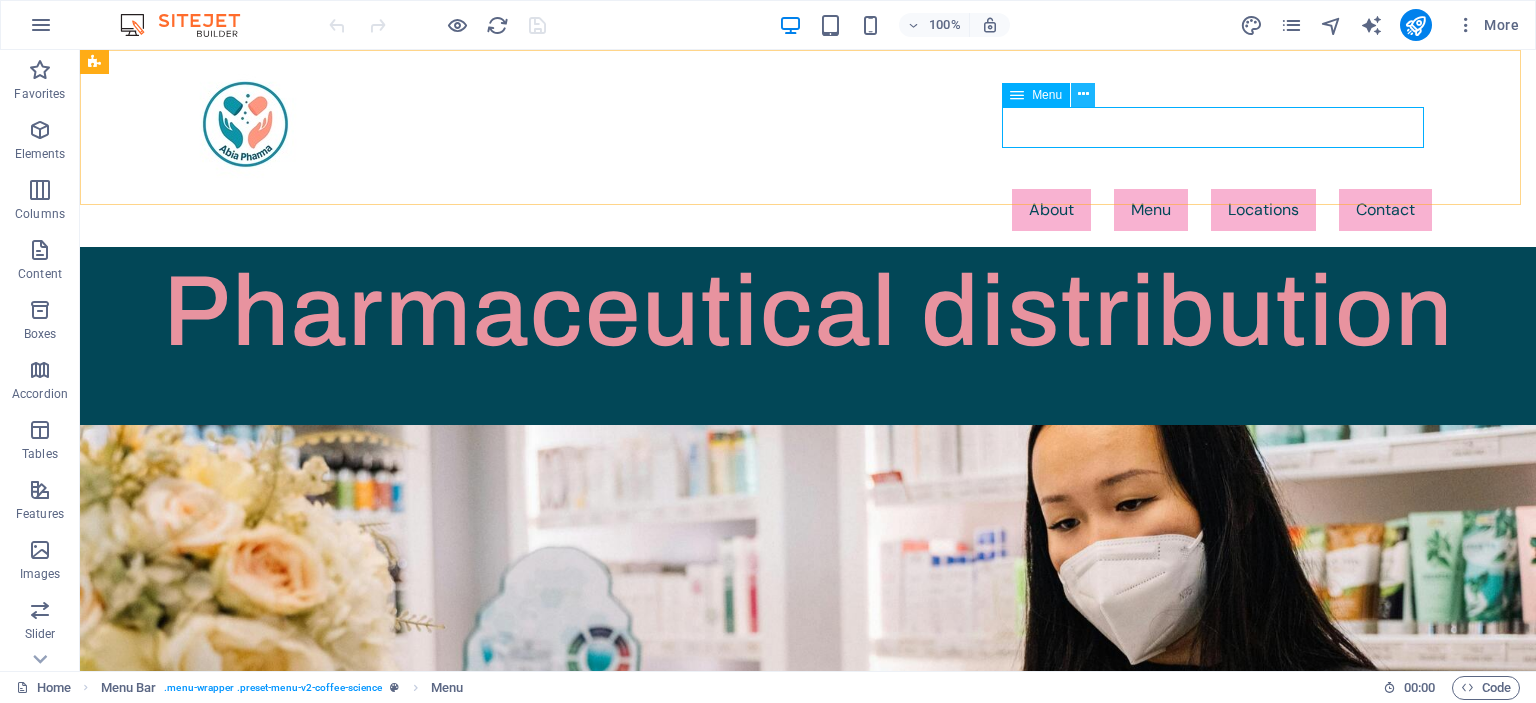 click at bounding box center (1083, 94) 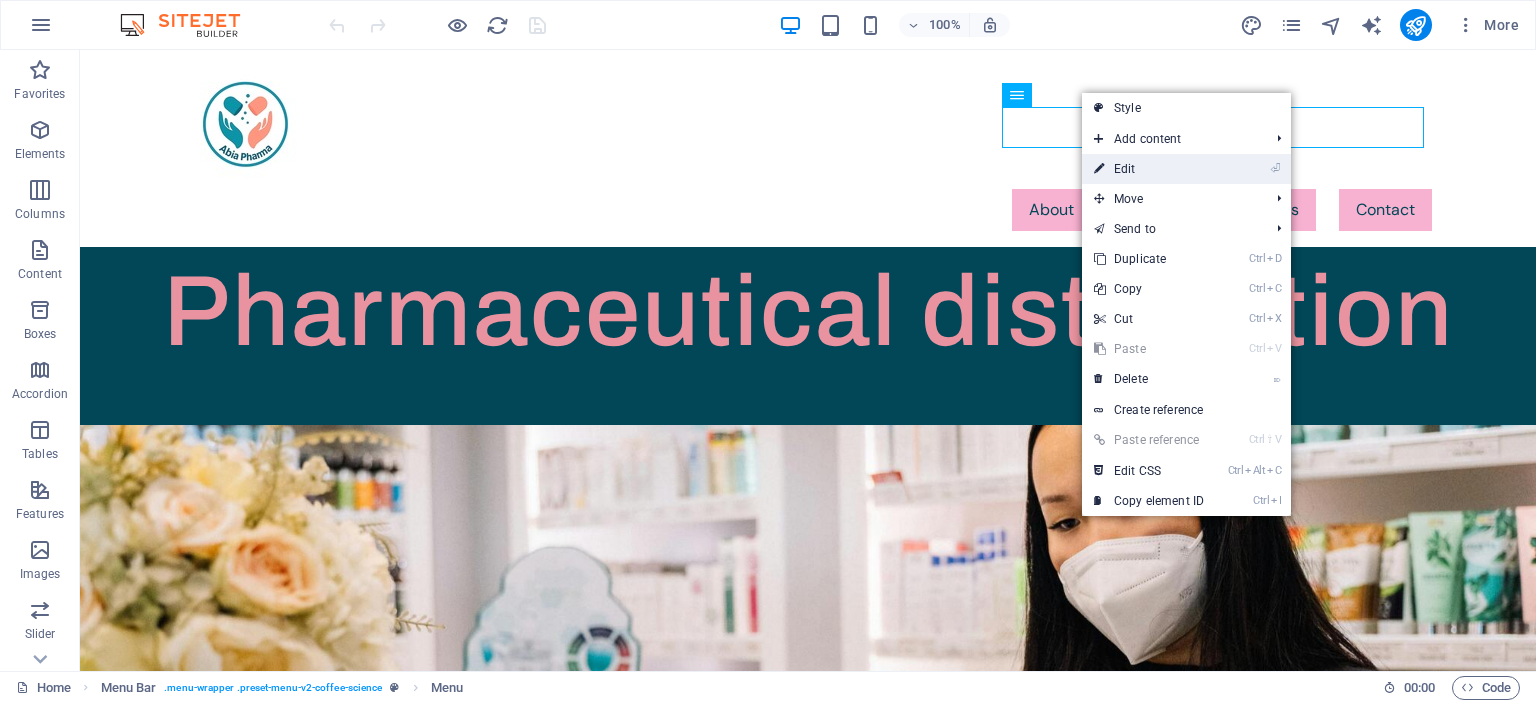 click on "⏎  Edit" at bounding box center (1149, 169) 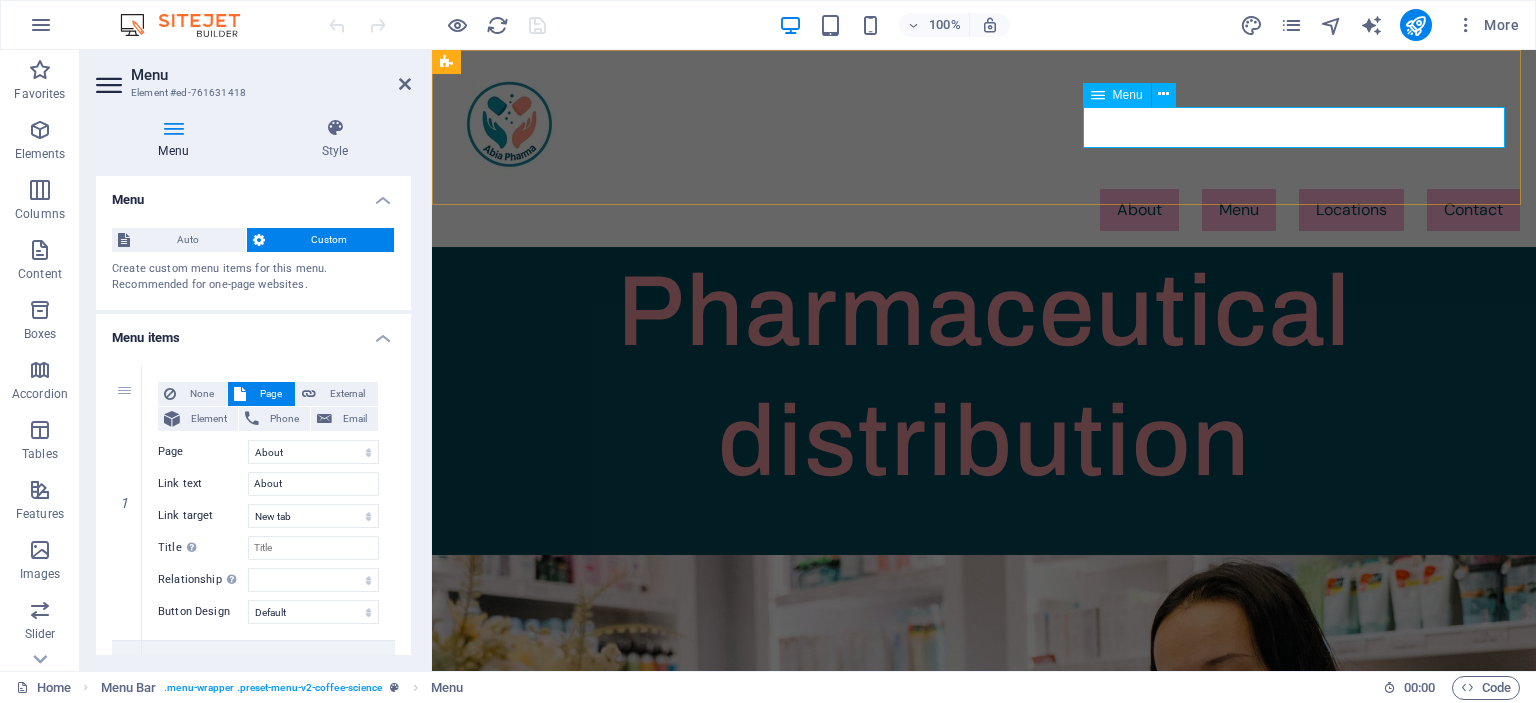 click on "About Menu Locations Contact" at bounding box center [984, 210] 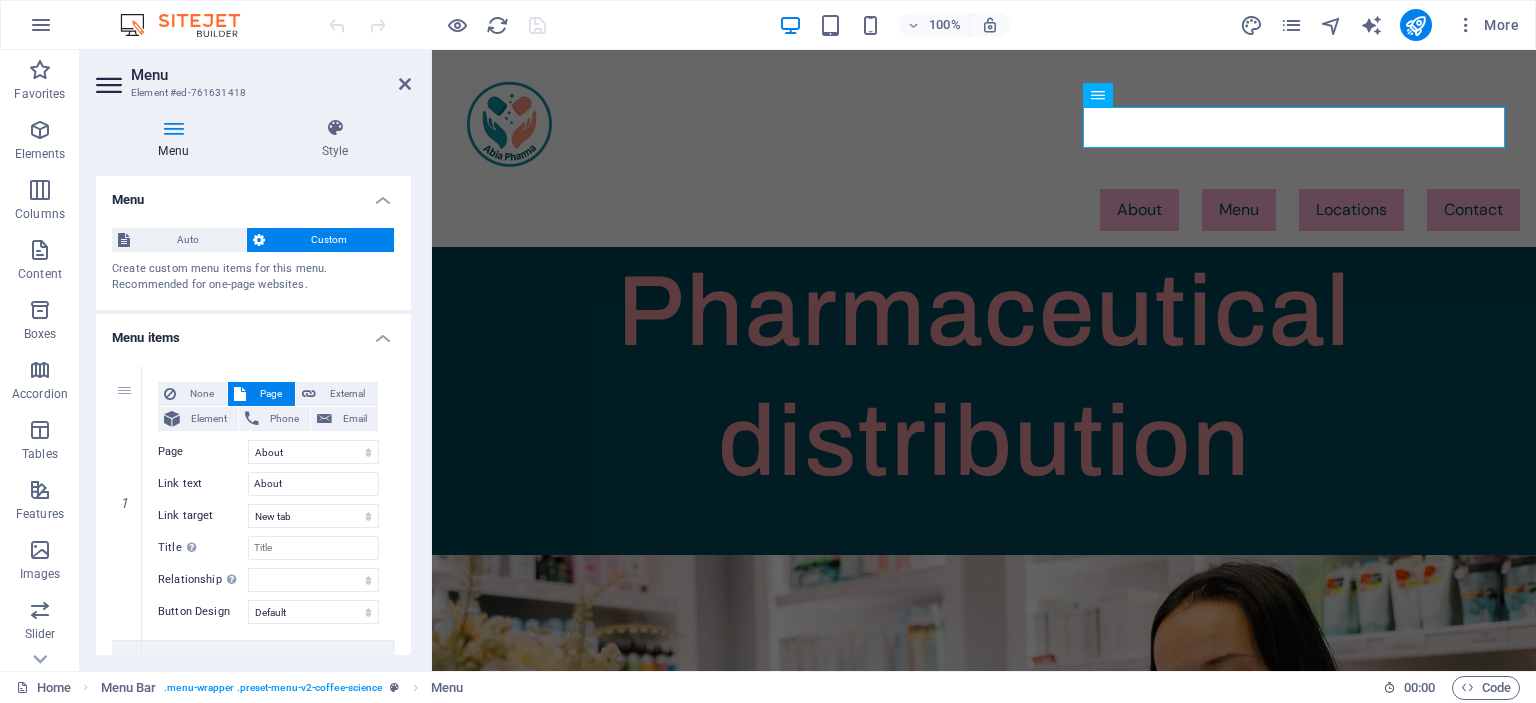 click at bounding box center (173, 128) 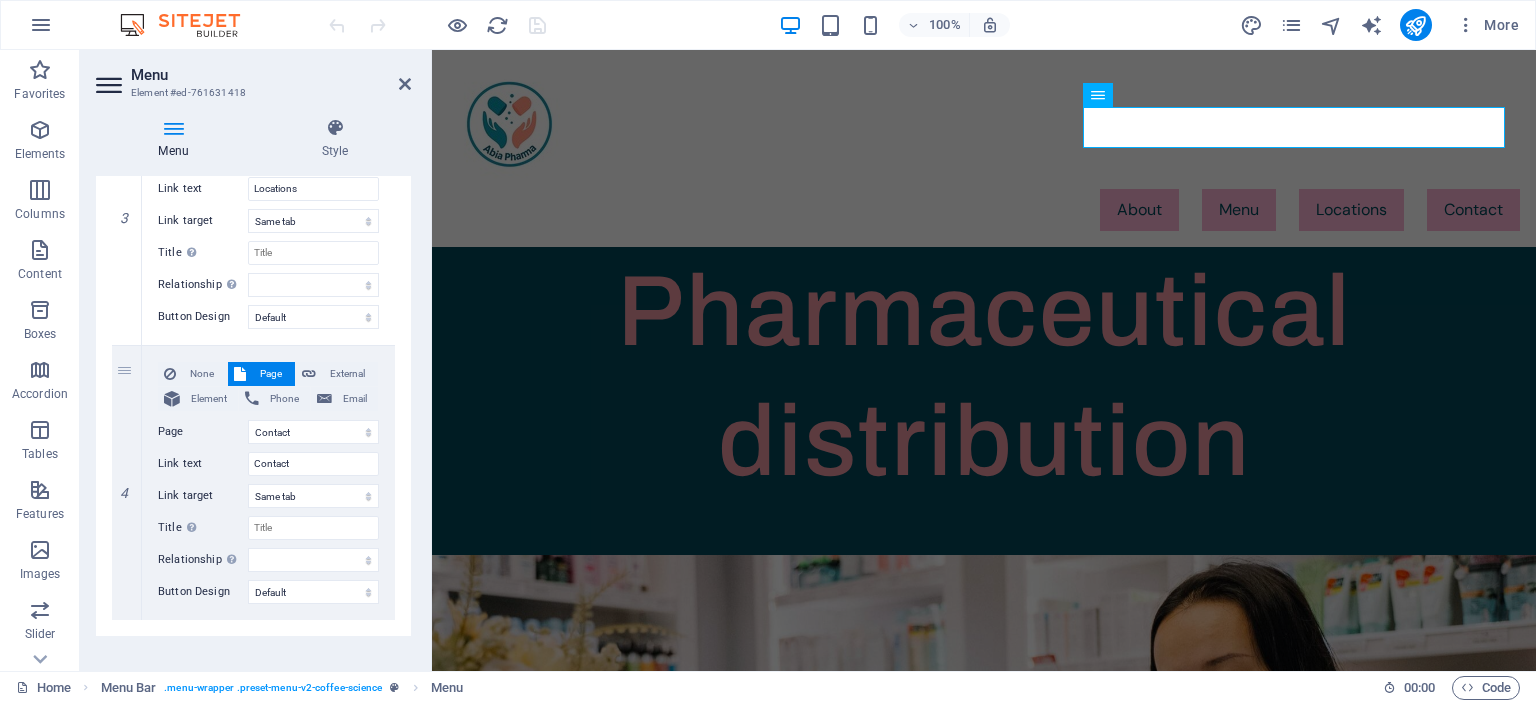 scroll, scrollTop: 864, scrollLeft: 0, axis: vertical 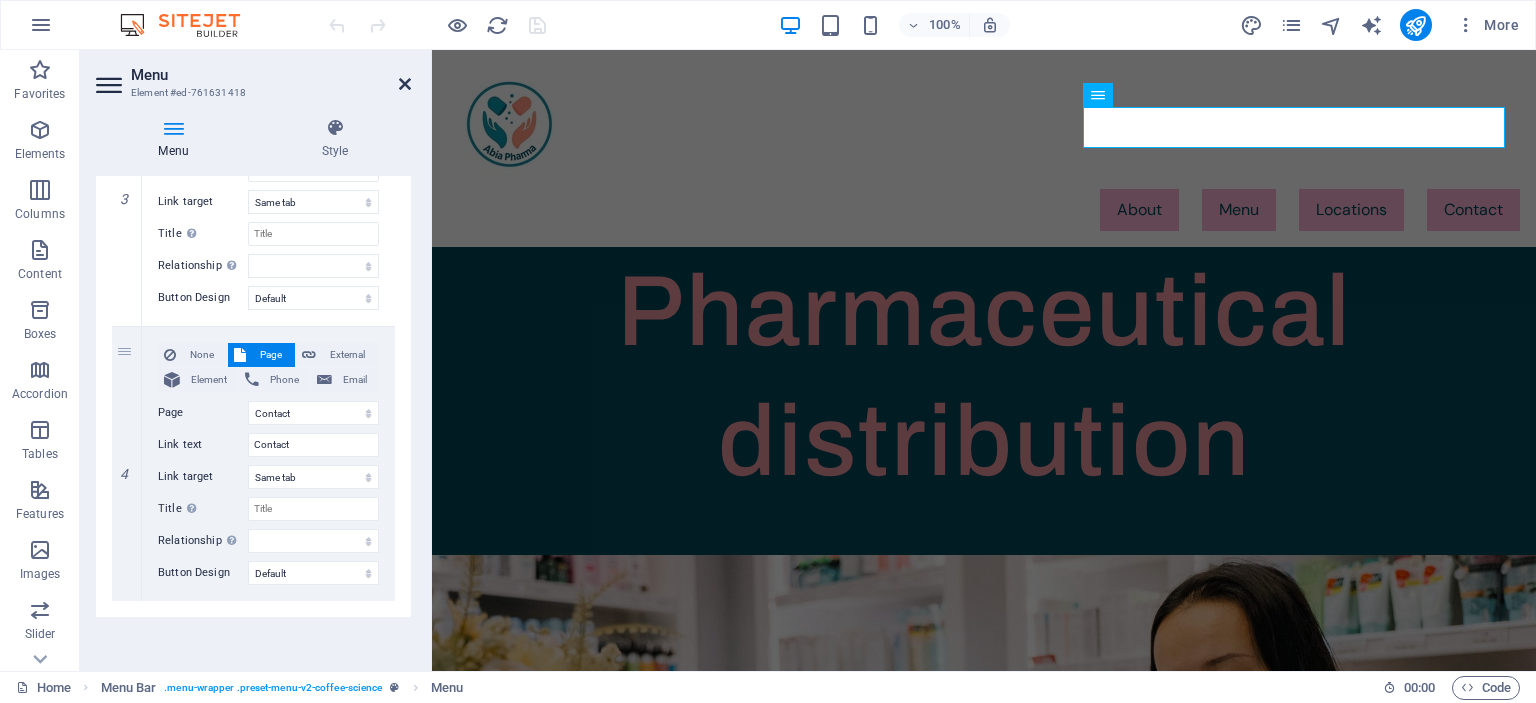 click at bounding box center (405, 84) 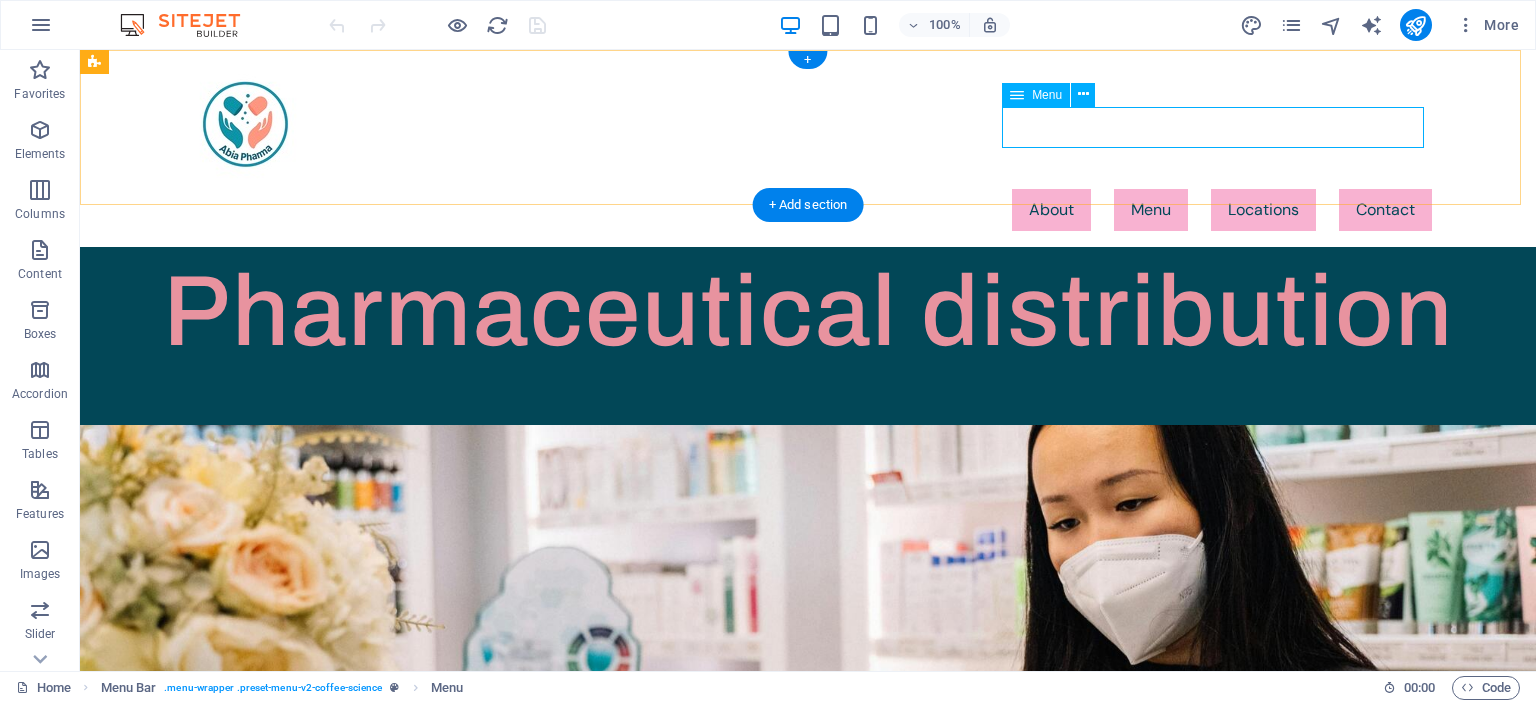 click on "About Menu Locations Contact" at bounding box center (808, 210) 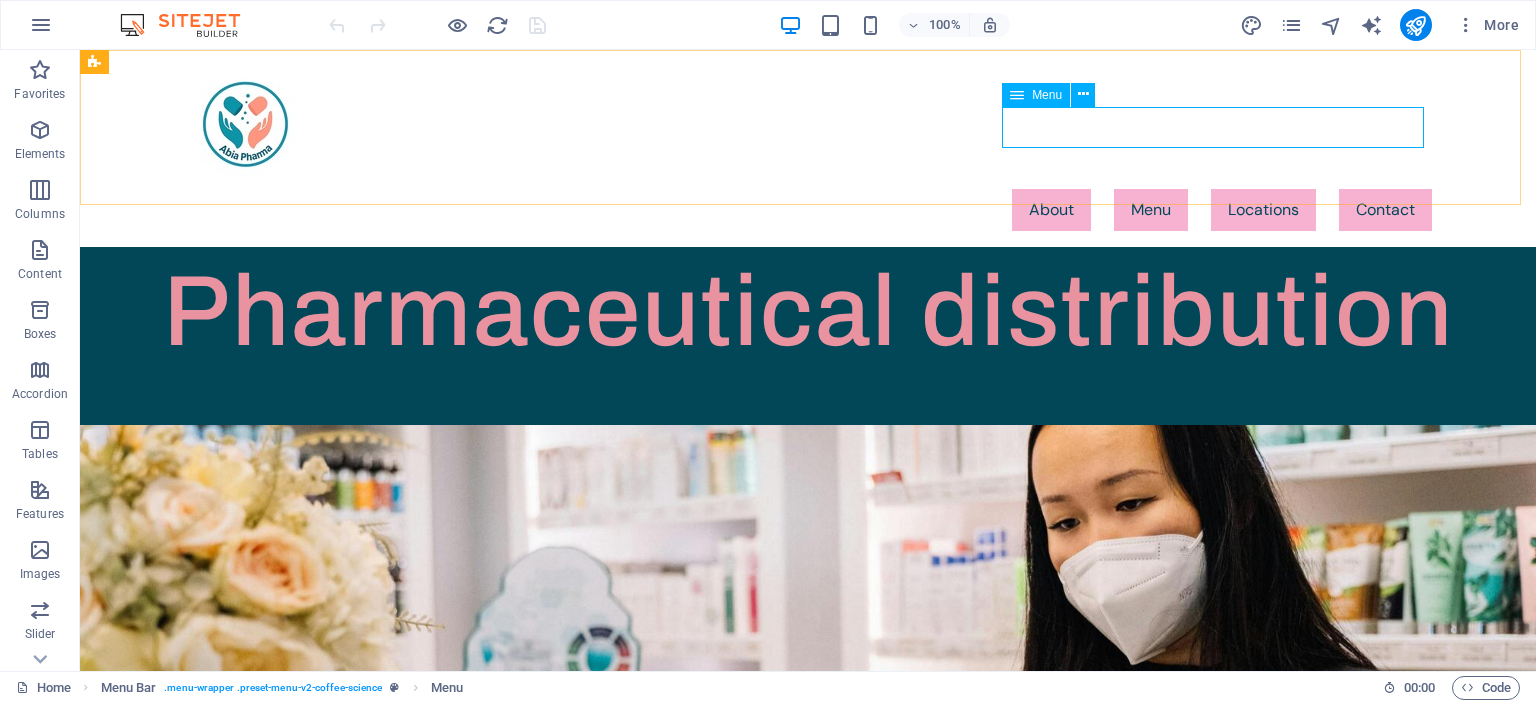 click at bounding box center (1017, 95) 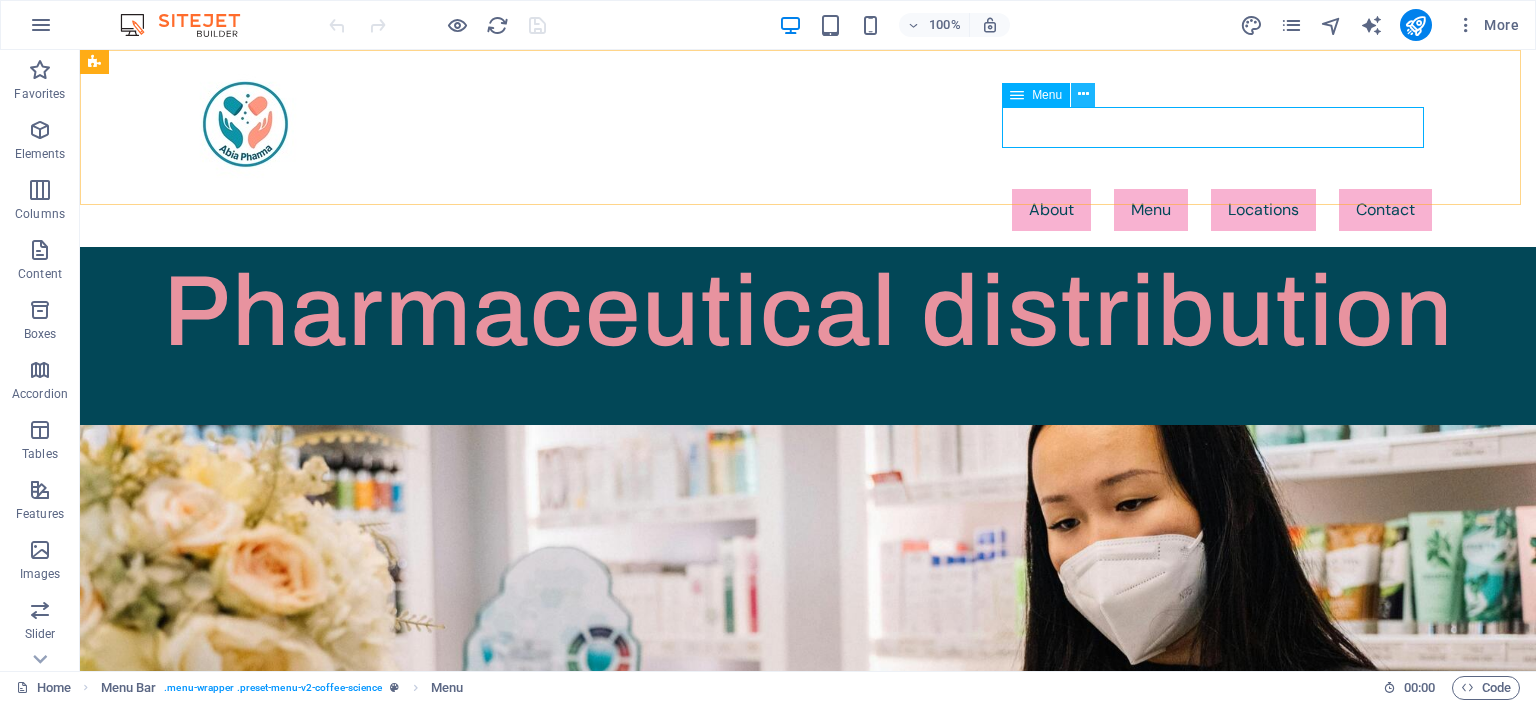click at bounding box center (1083, 94) 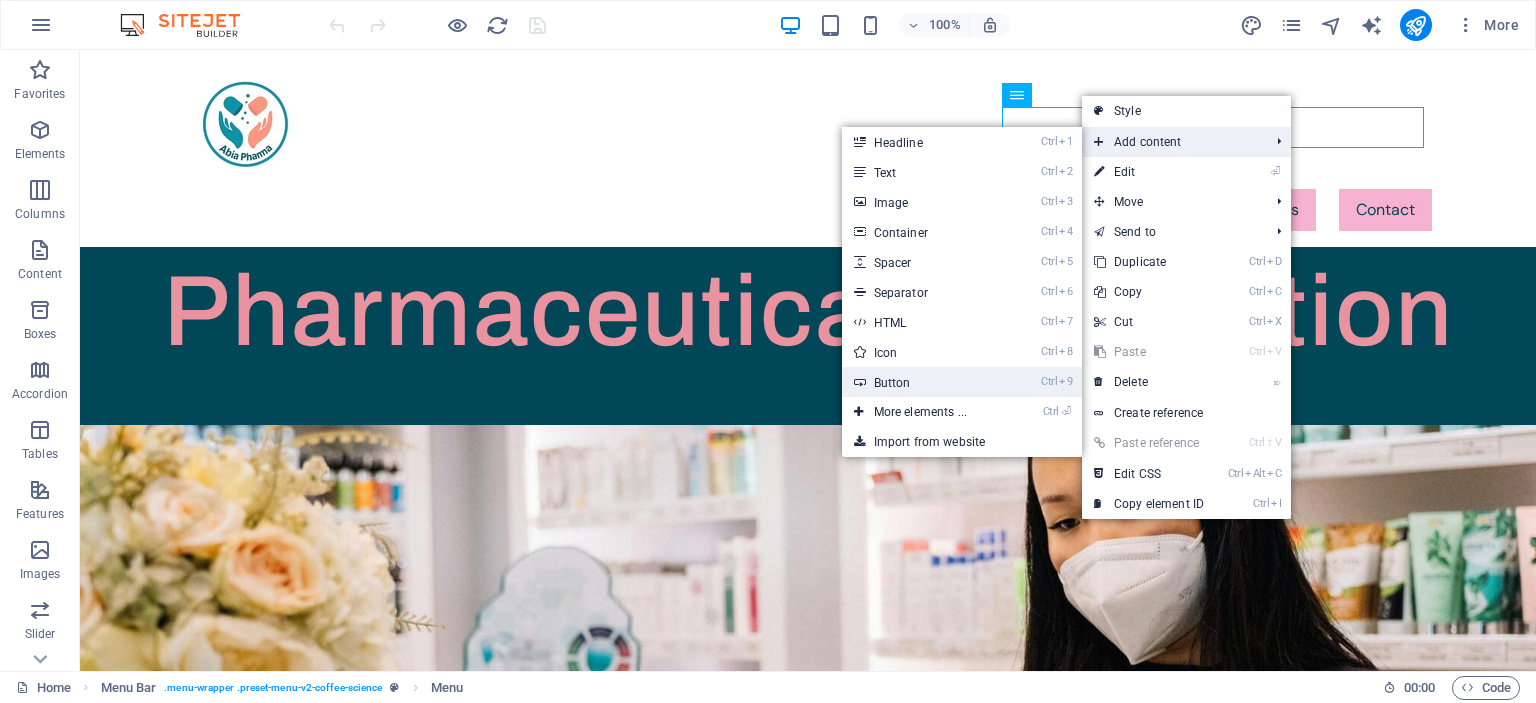 click on "Ctrl 9  Button" at bounding box center [924, 382] 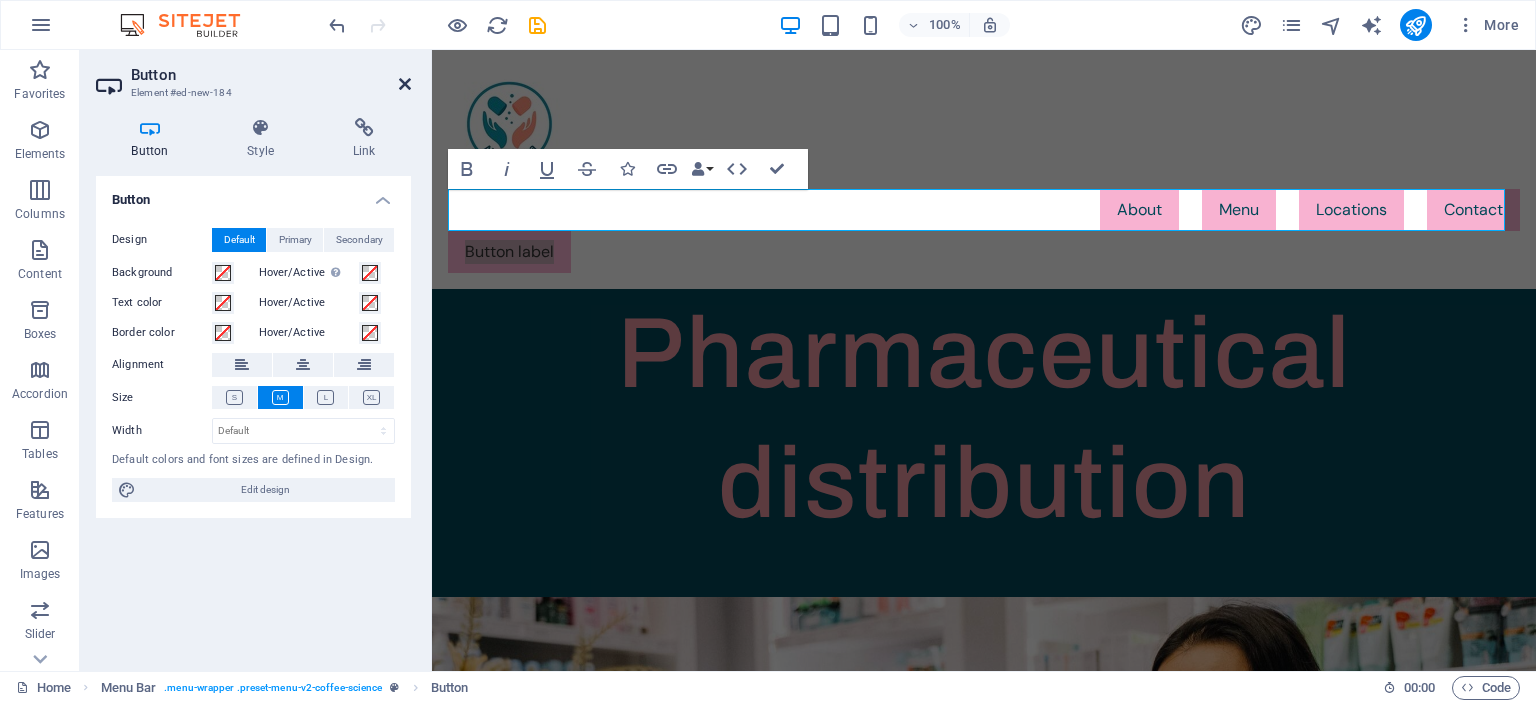 click at bounding box center (405, 84) 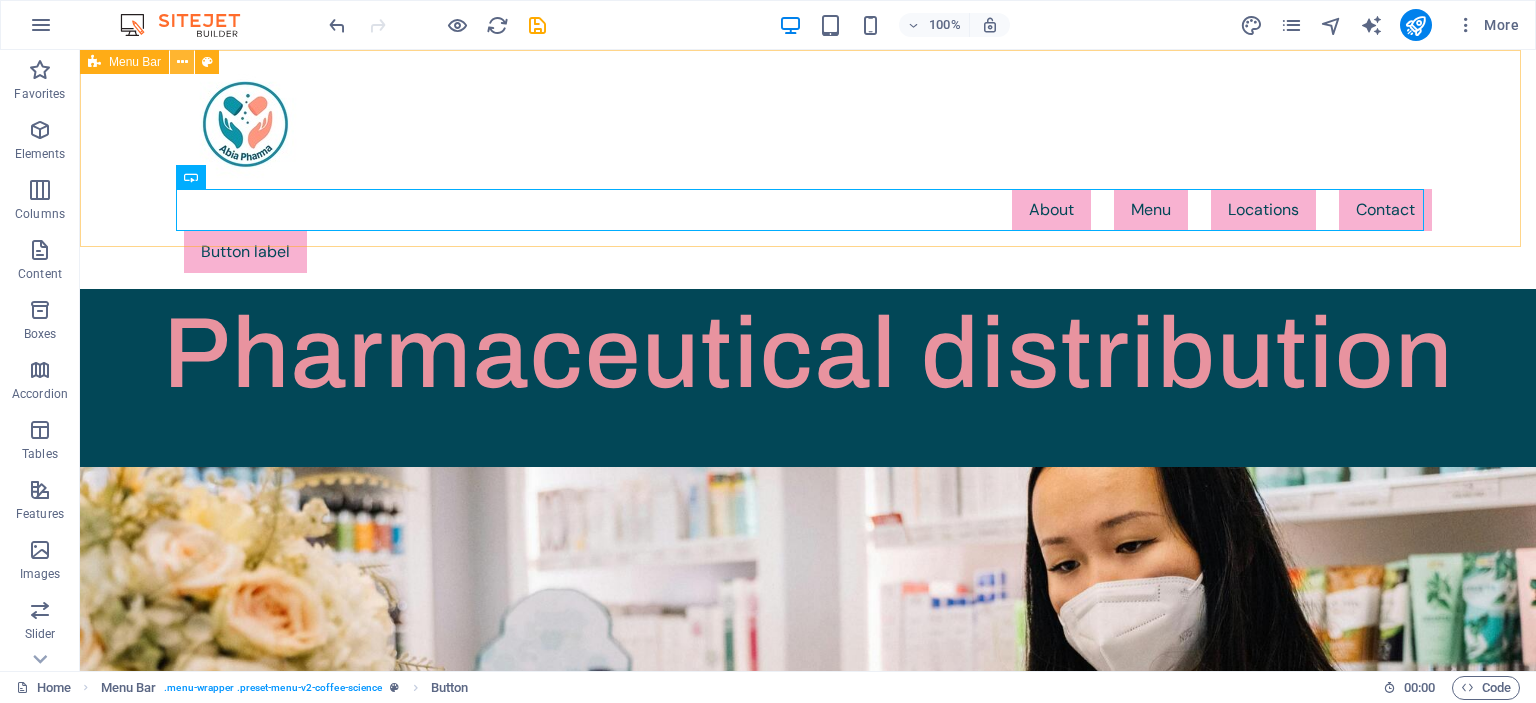 click at bounding box center [182, 62] 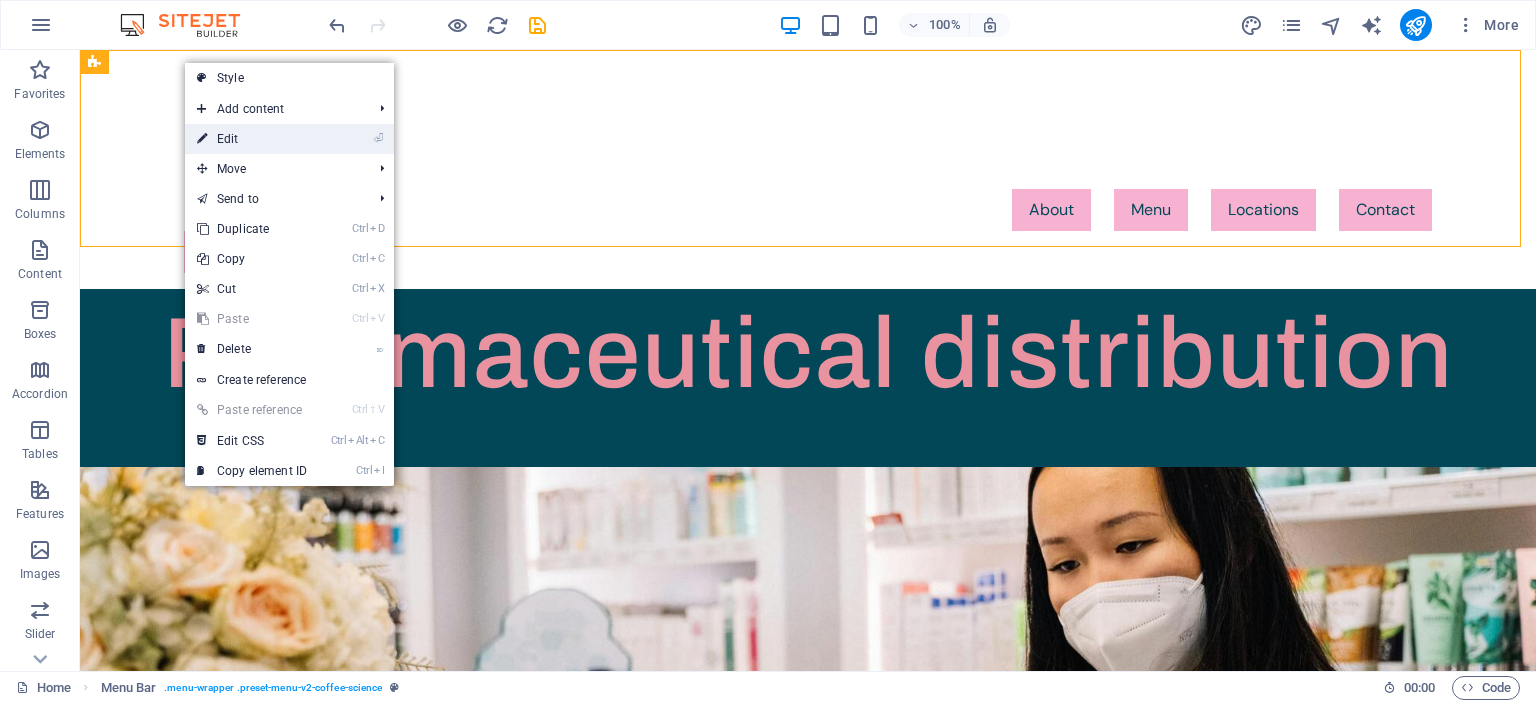 drag, startPoint x: 230, startPoint y: 135, endPoint x: 331, endPoint y: 159, distance: 103.81233 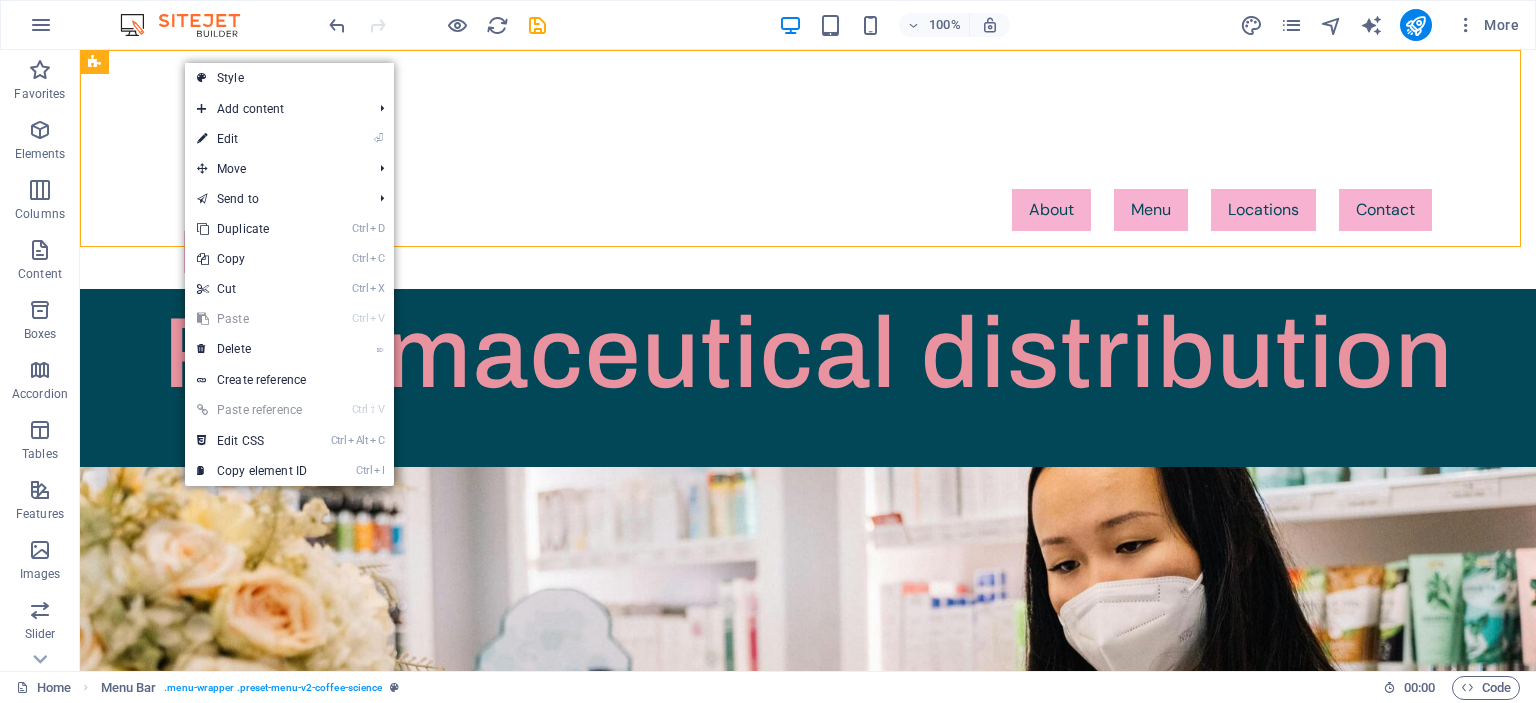 click on "Button label" at bounding box center [808, 252] 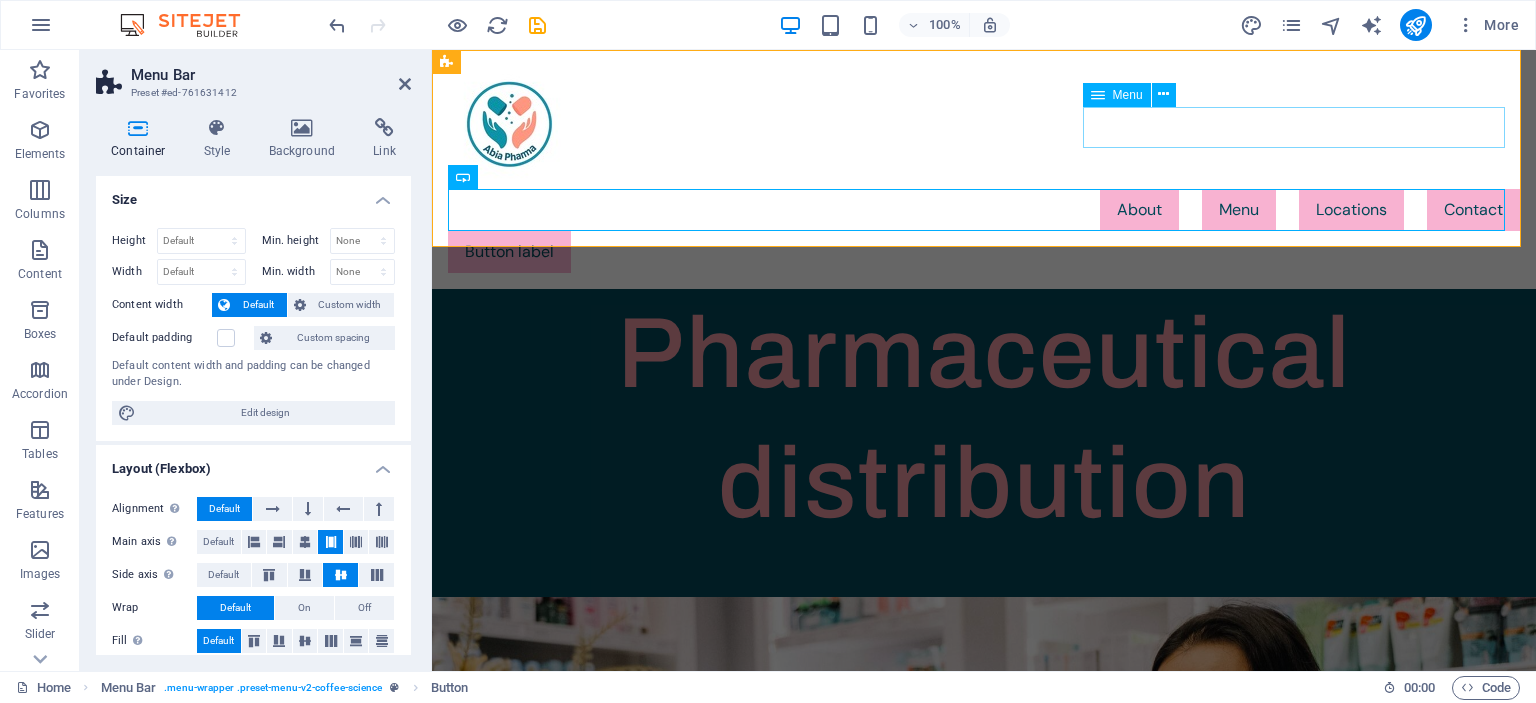 click on "About Menu Locations Contact" at bounding box center (984, 210) 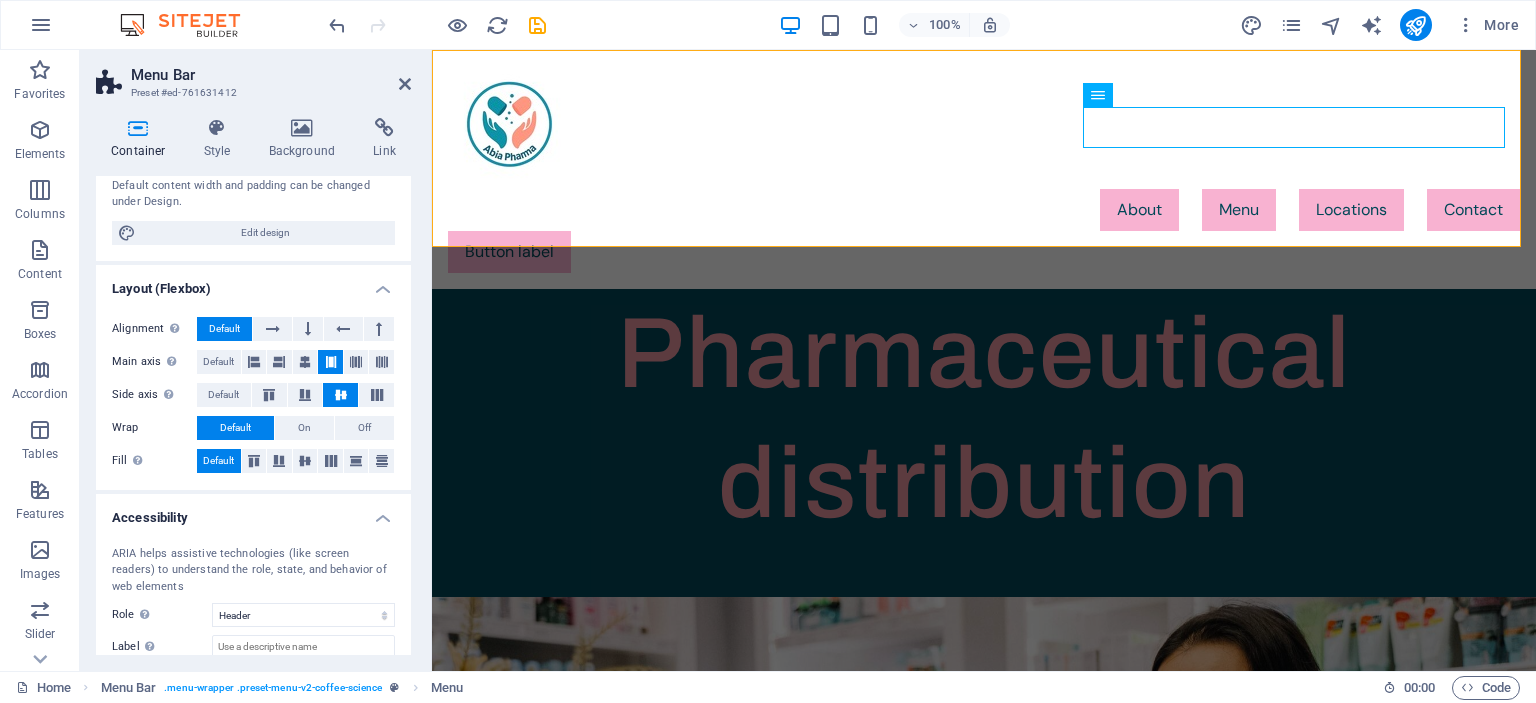 scroll, scrollTop: 294, scrollLeft: 0, axis: vertical 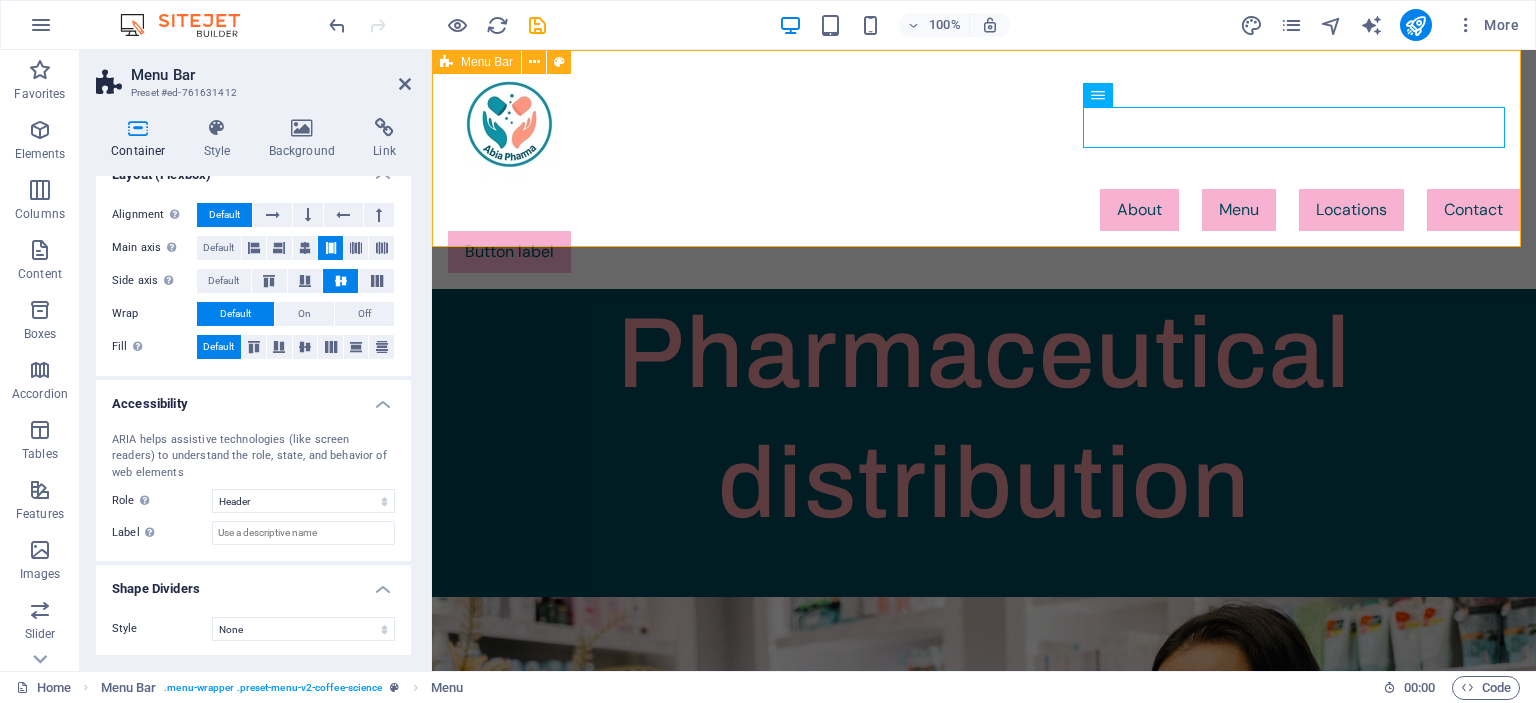drag, startPoint x: 978, startPoint y: 152, endPoint x: 762, endPoint y: 129, distance: 217.22108 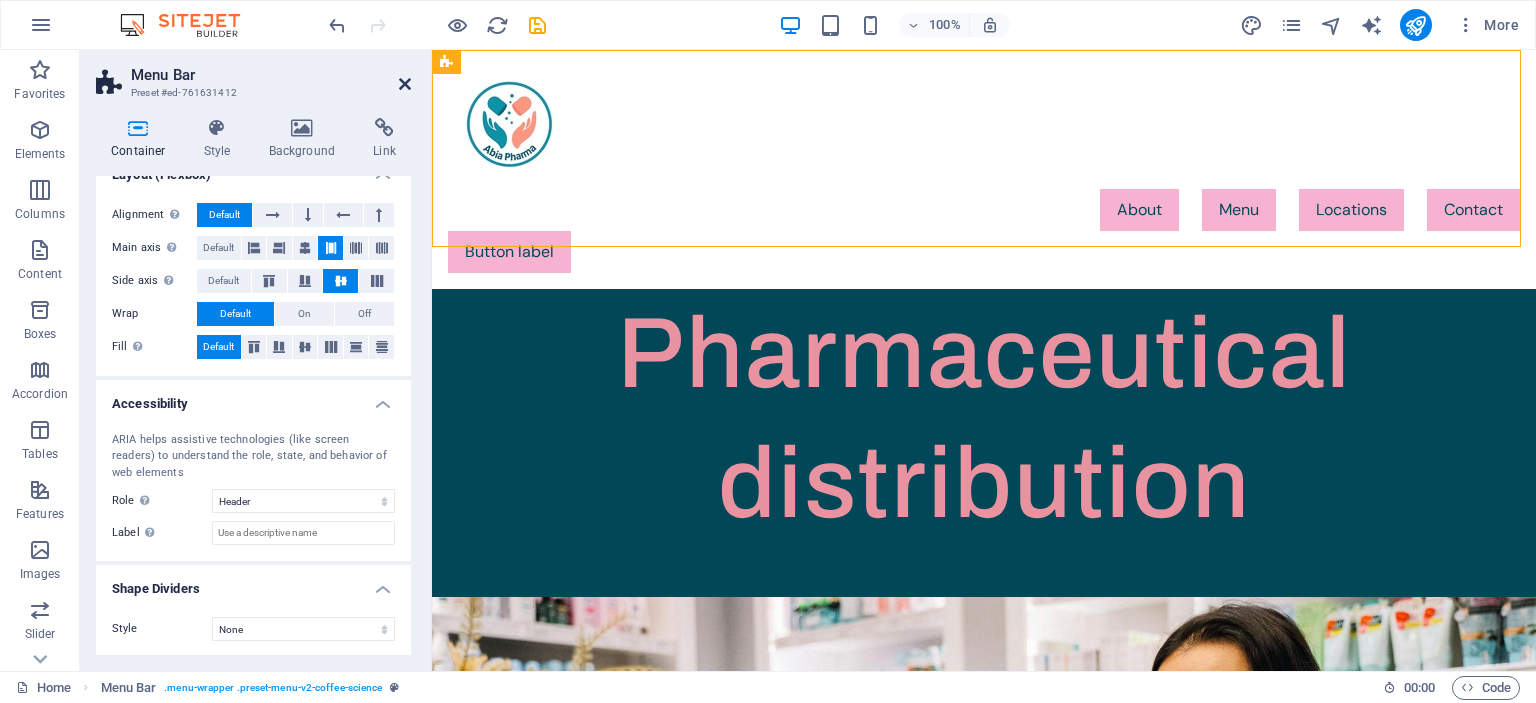 click at bounding box center [405, 84] 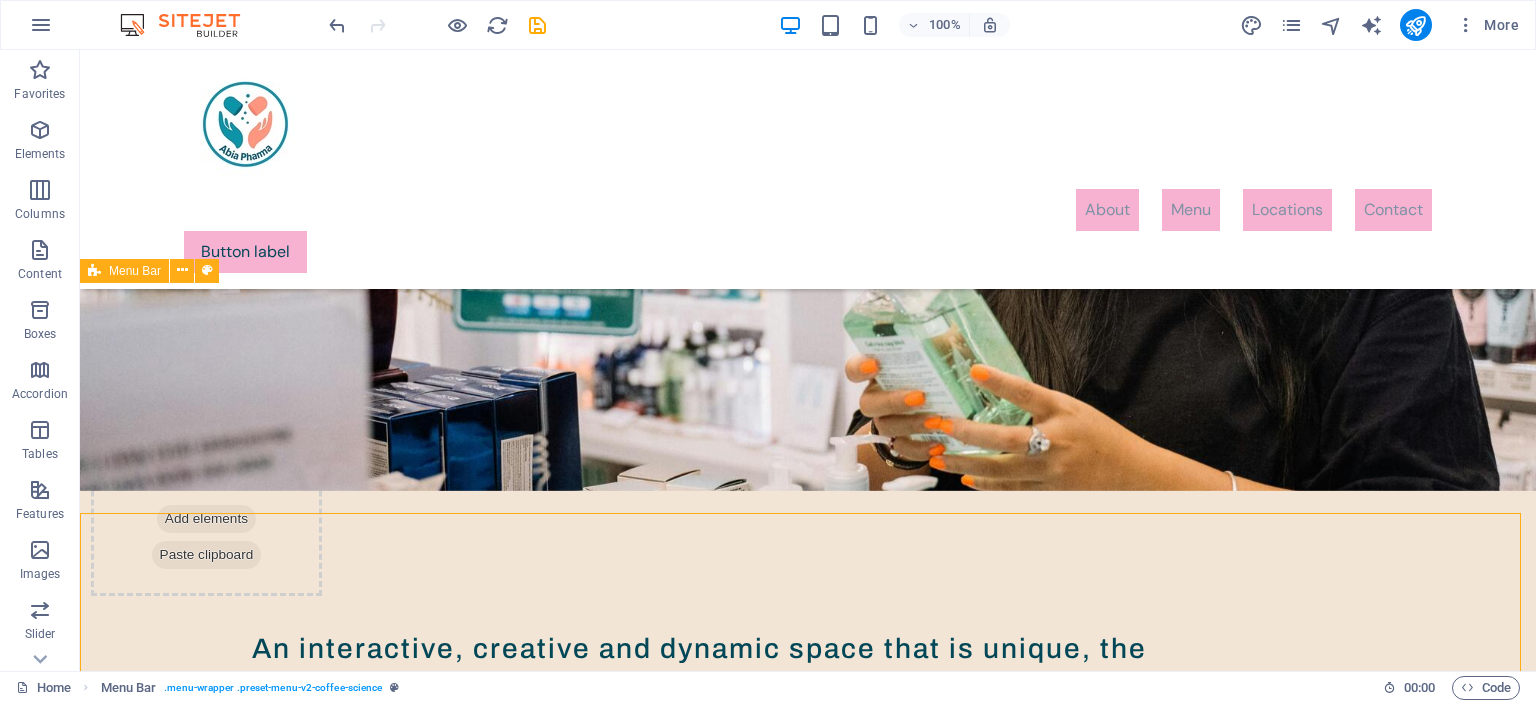 scroll, scrollTop: 0, scrollLeft: 0, axis: both 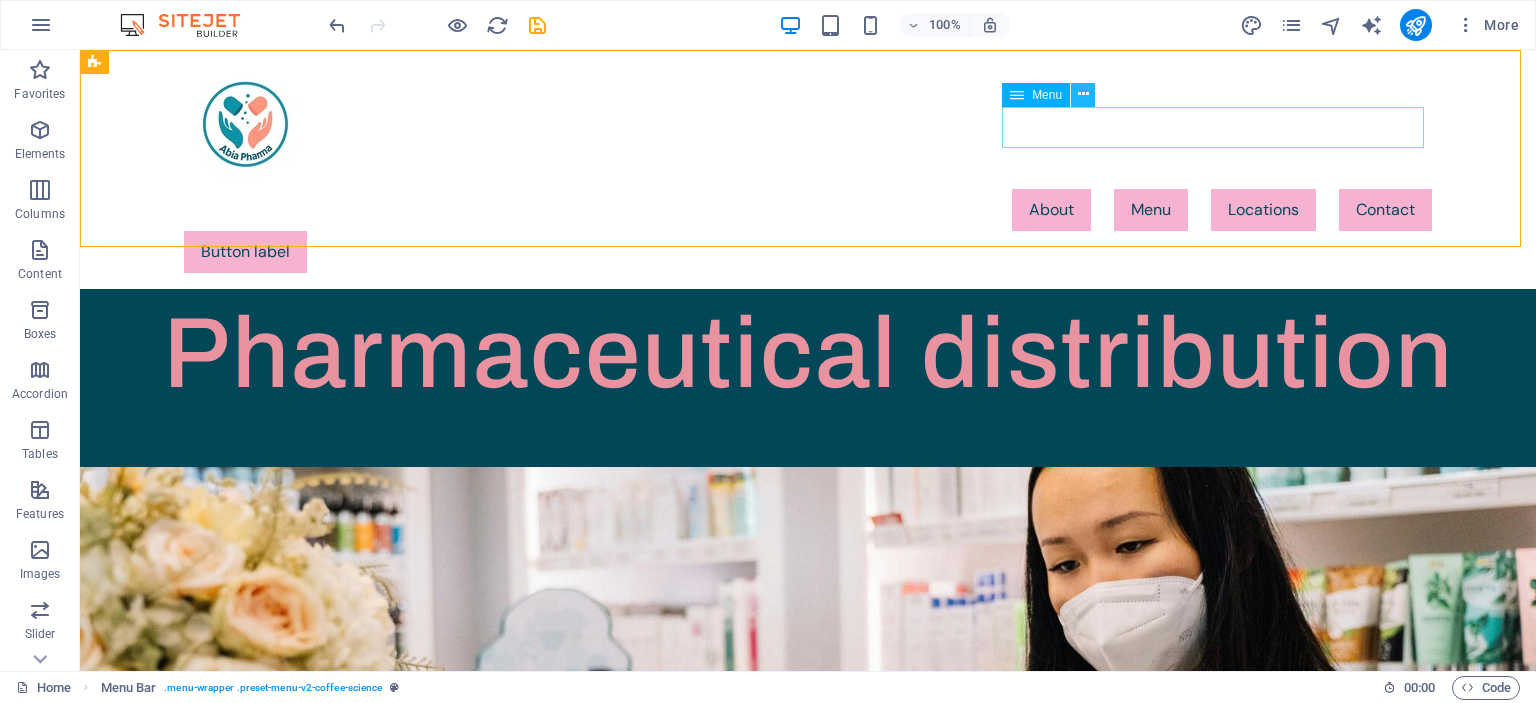 click at bounding box center (1083, 94) 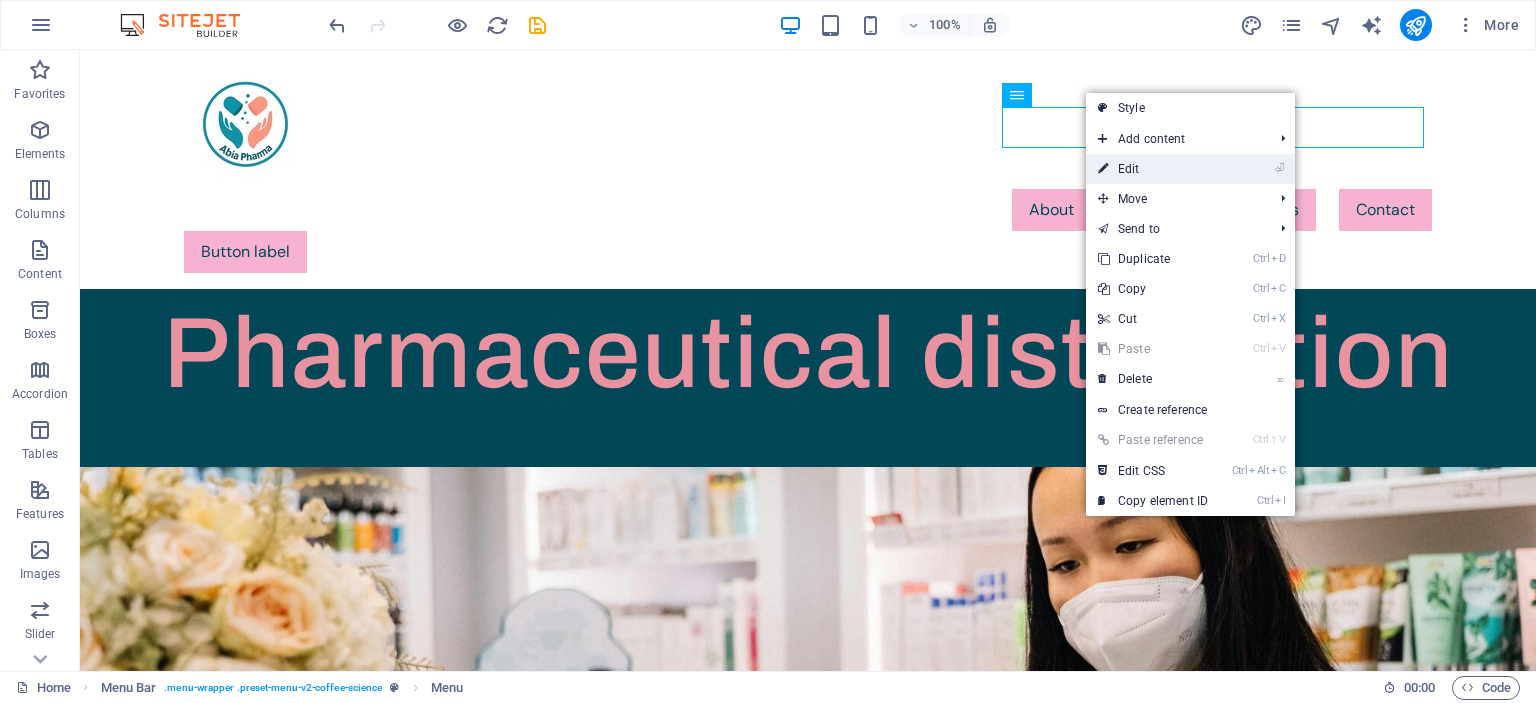 click on "⏎  Edit" at bounding box center (1153, 169) 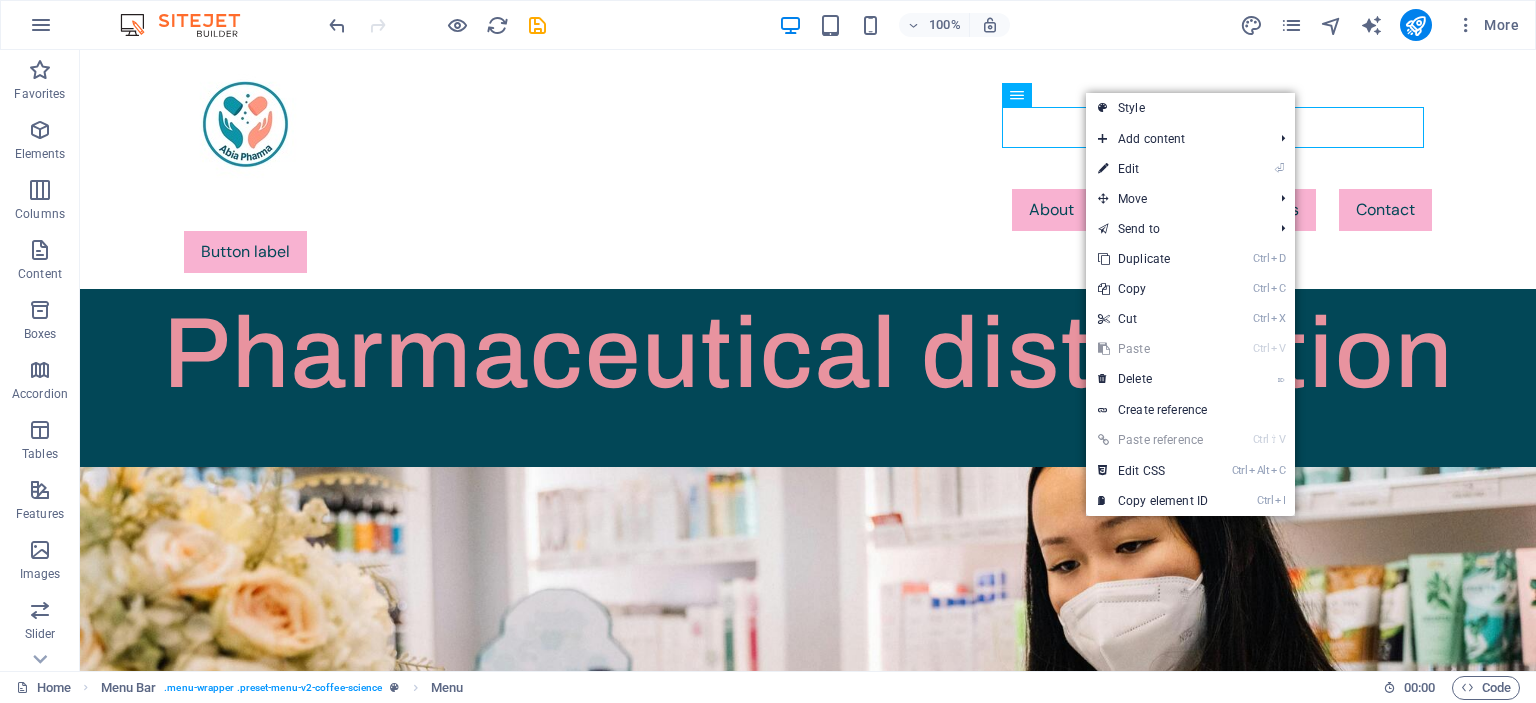 select on "1" 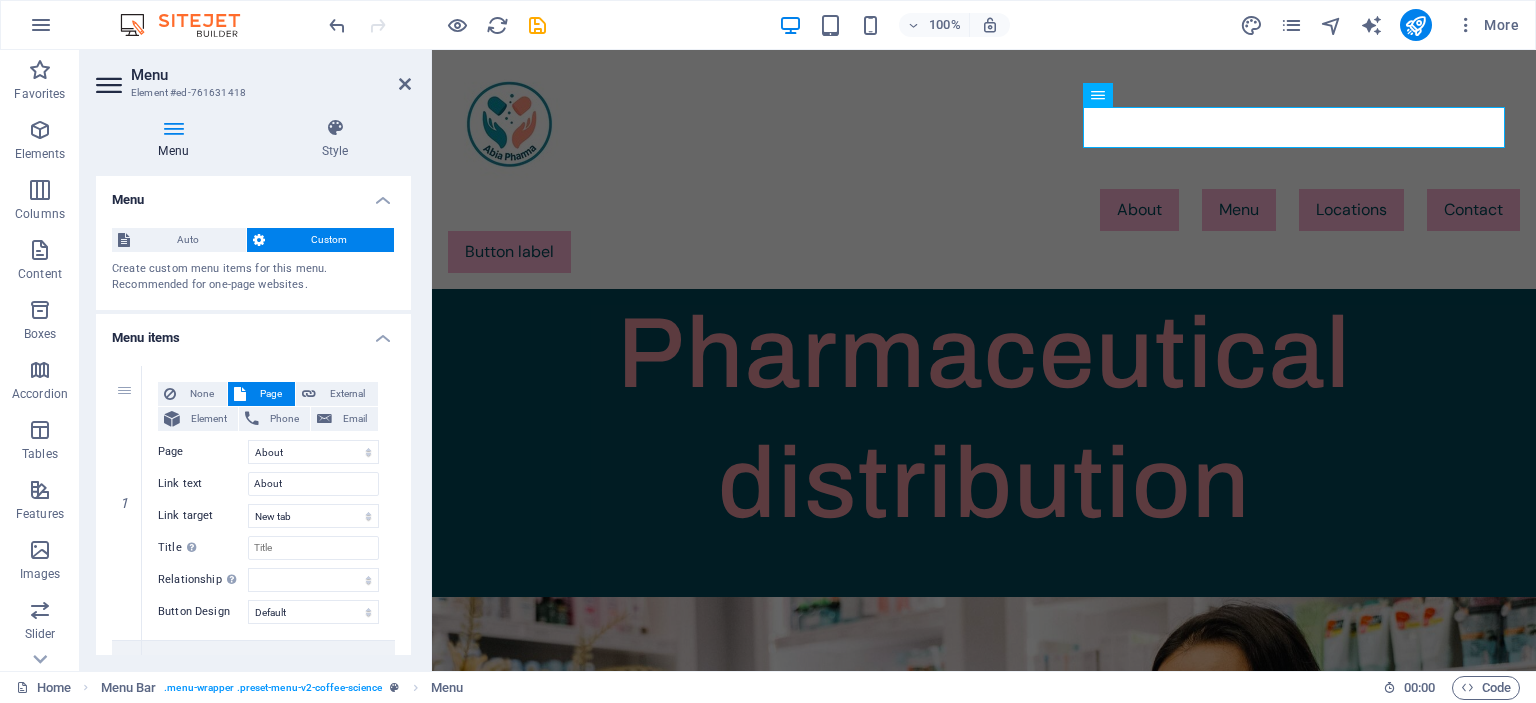 click on "Custom" at bounding box center [330, 240] 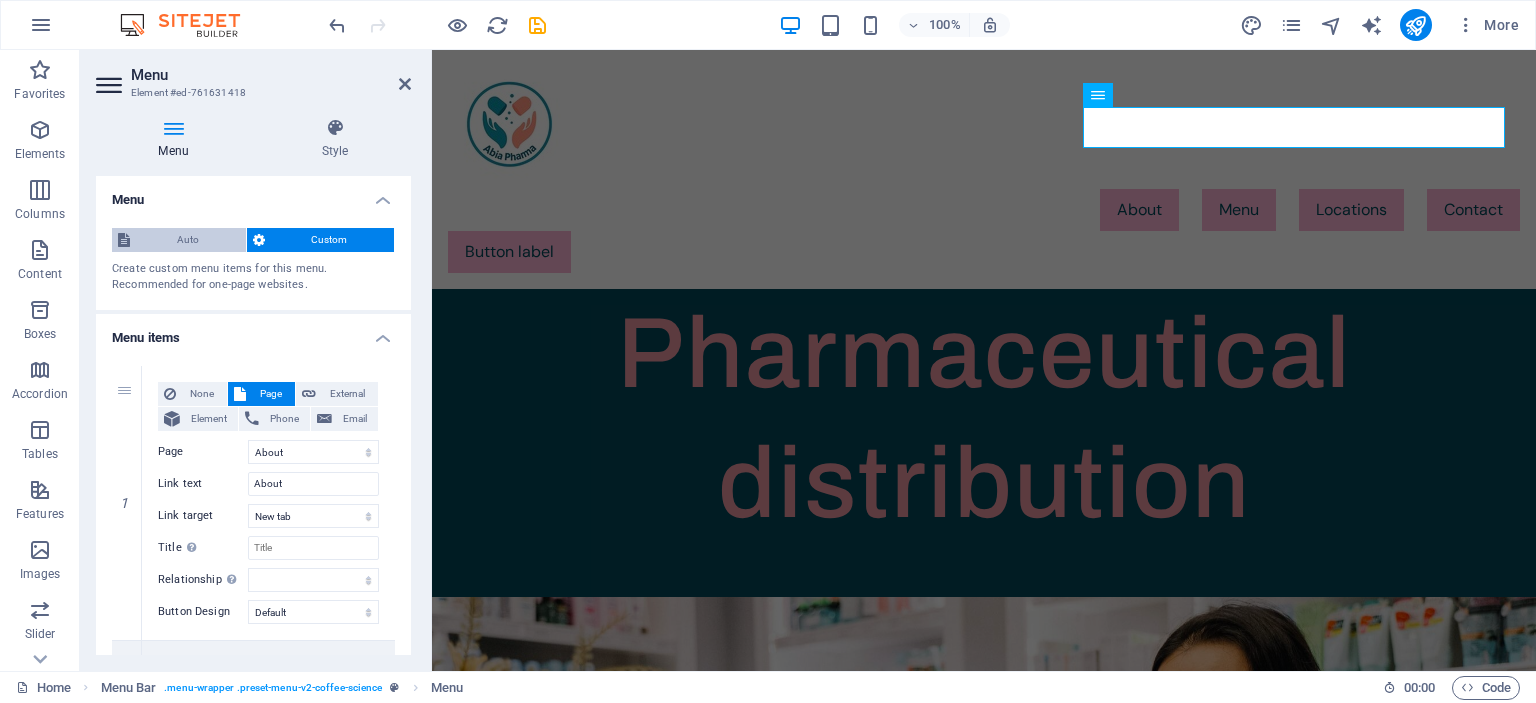 click on "Auto" at bounding box center (188, 240) 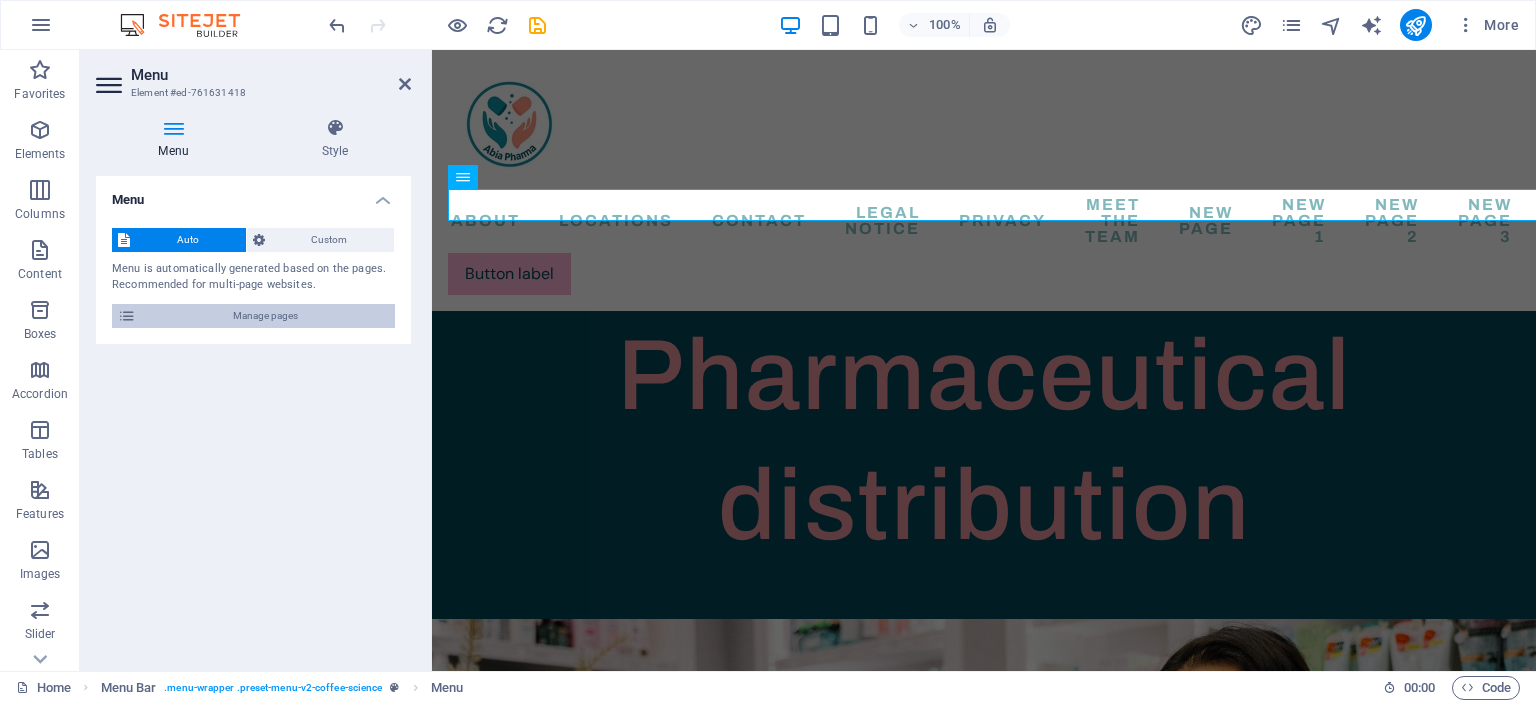 click on "Manage pages" at bounding box center (265, 316) 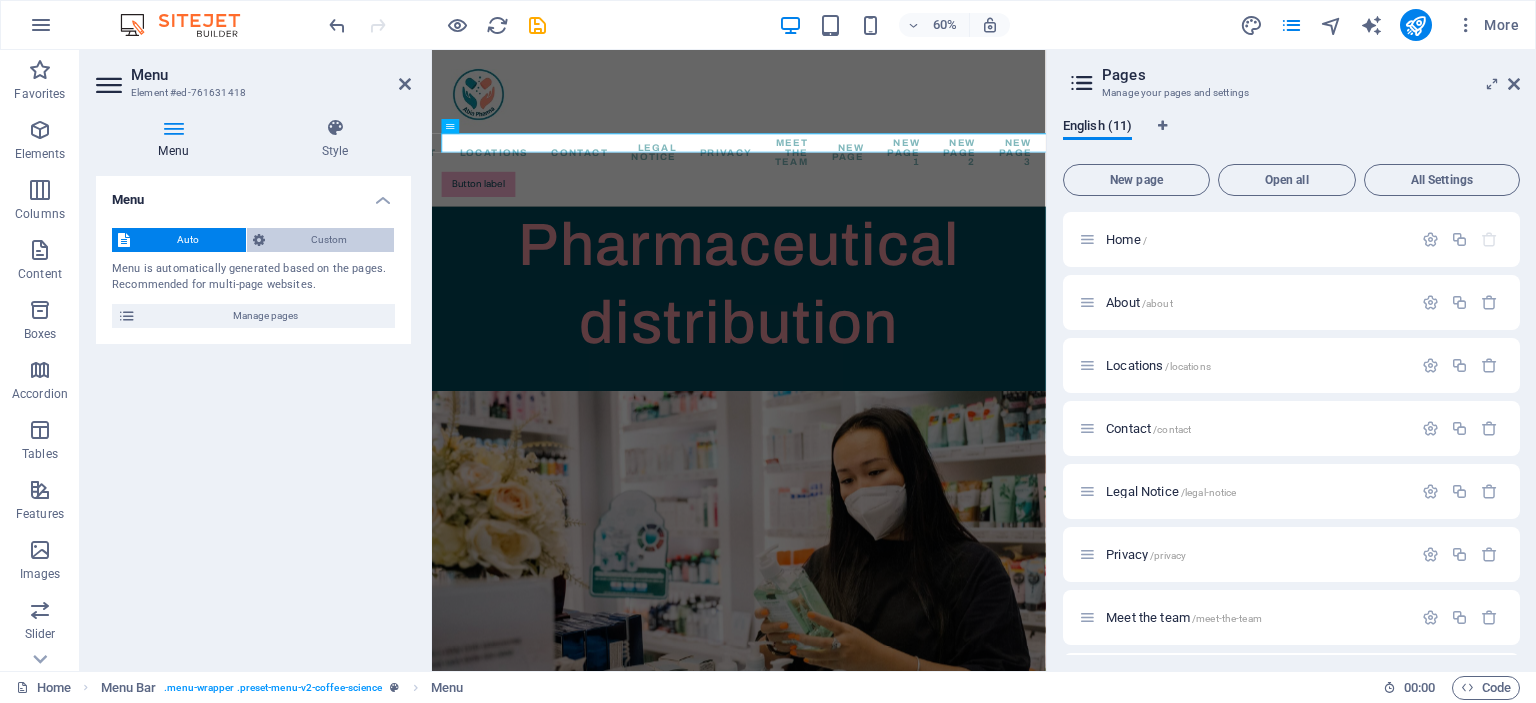 click on "Custom" at bounding box center [330, 240] 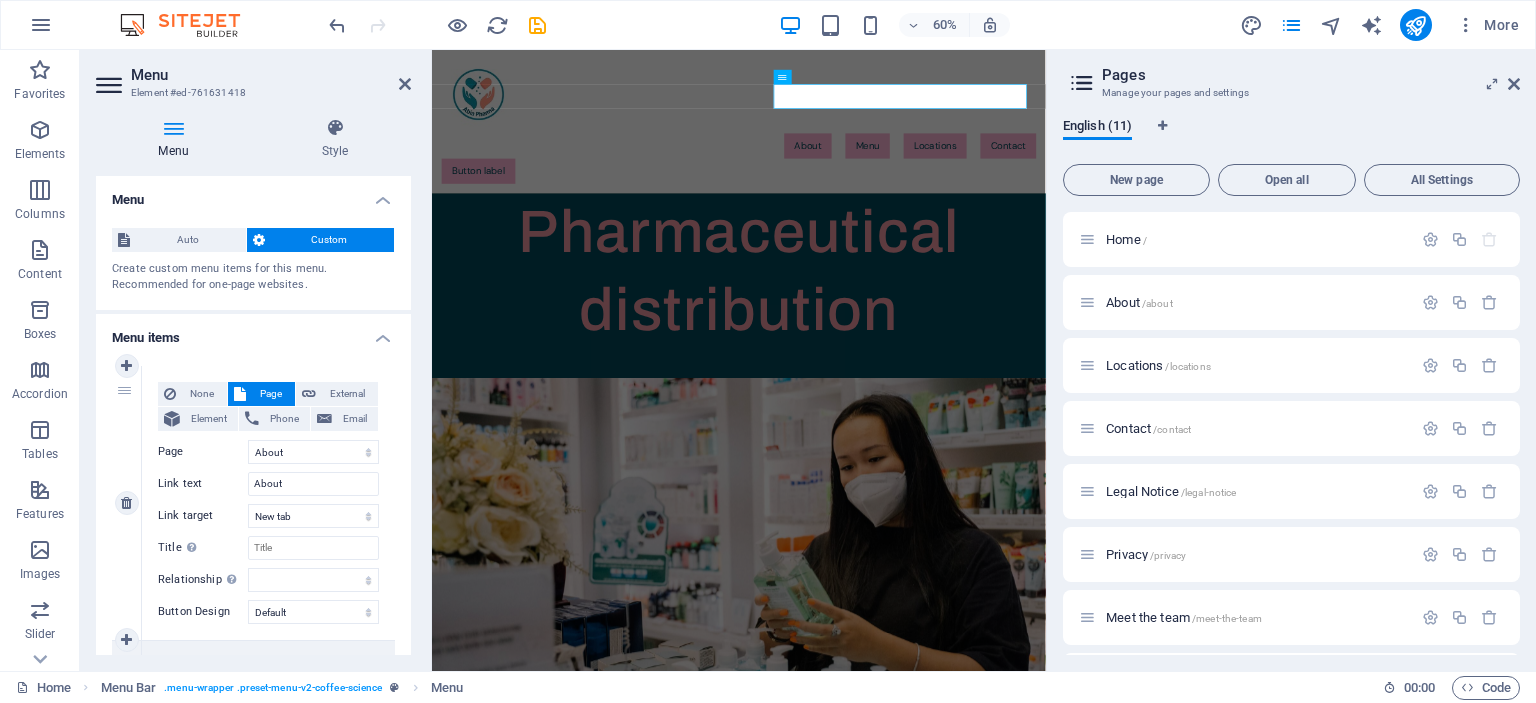 click on "1" at bounding box center (127, 503) 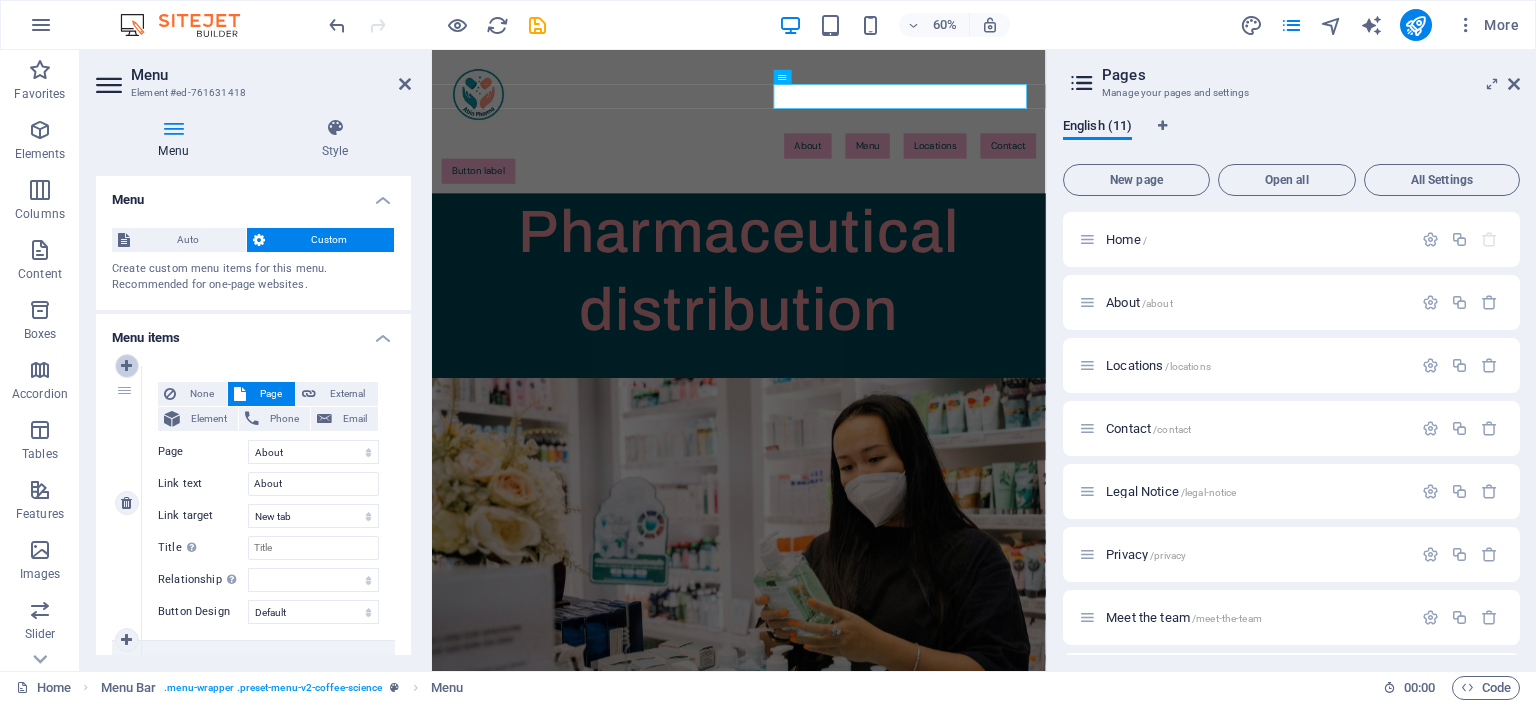 click at bounding box center [126, 366] 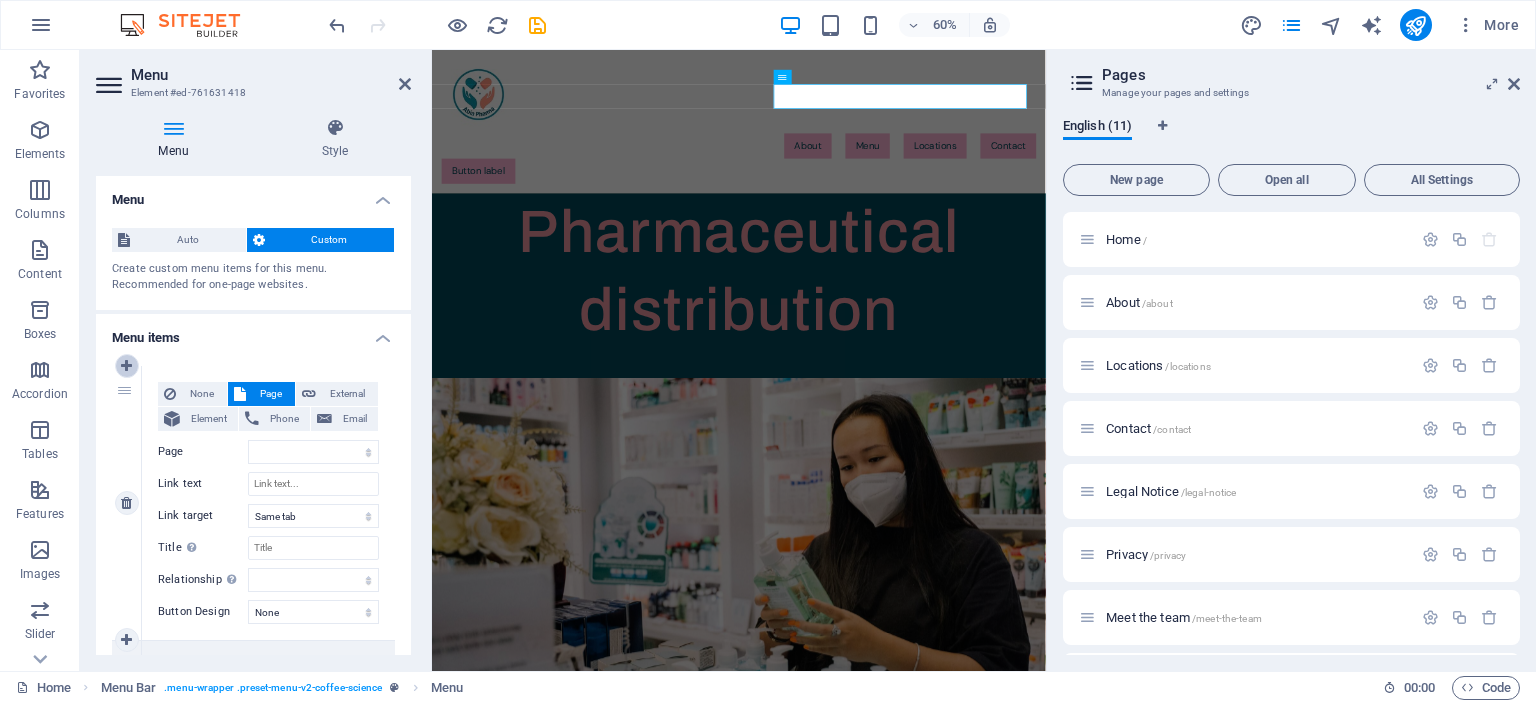 type on "/14788447" 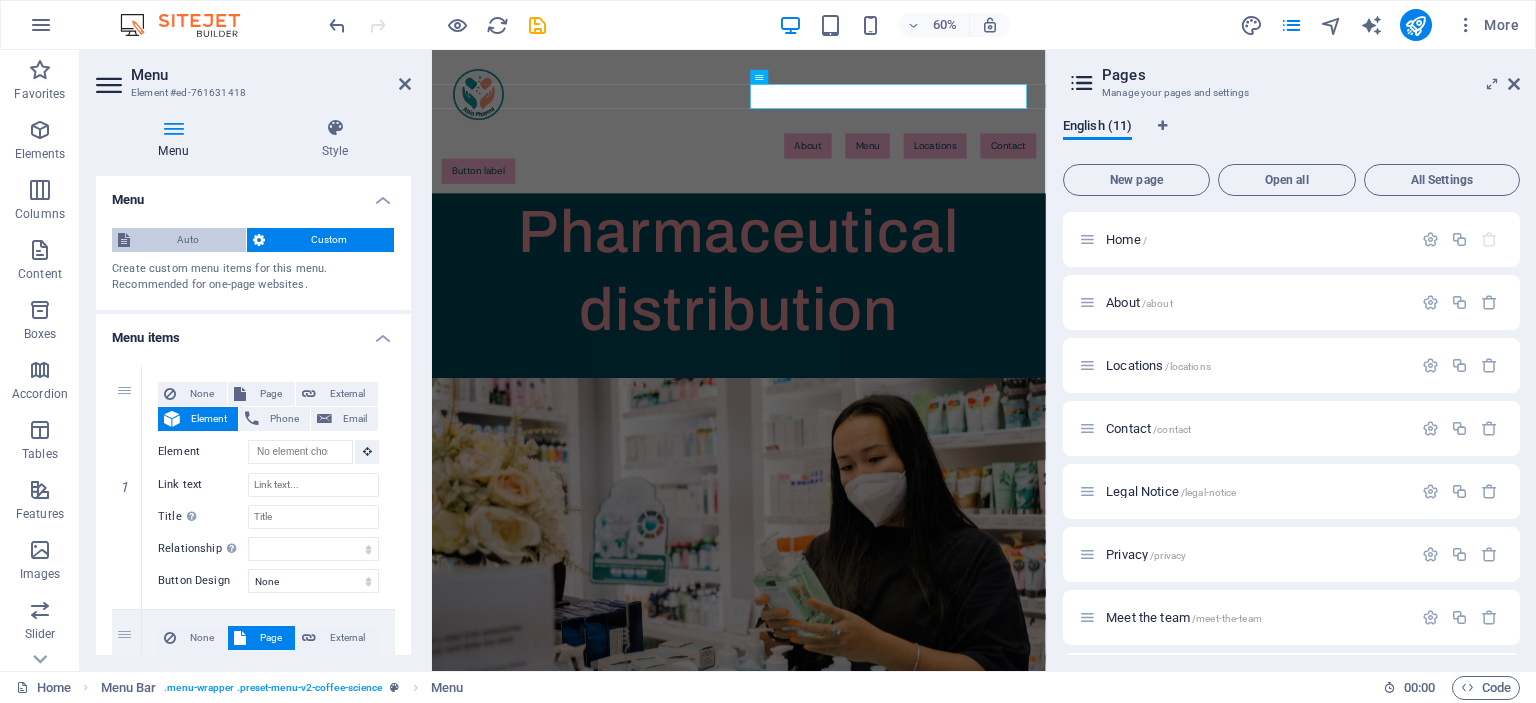 click on "Auto" at bounding box center [188, 240] 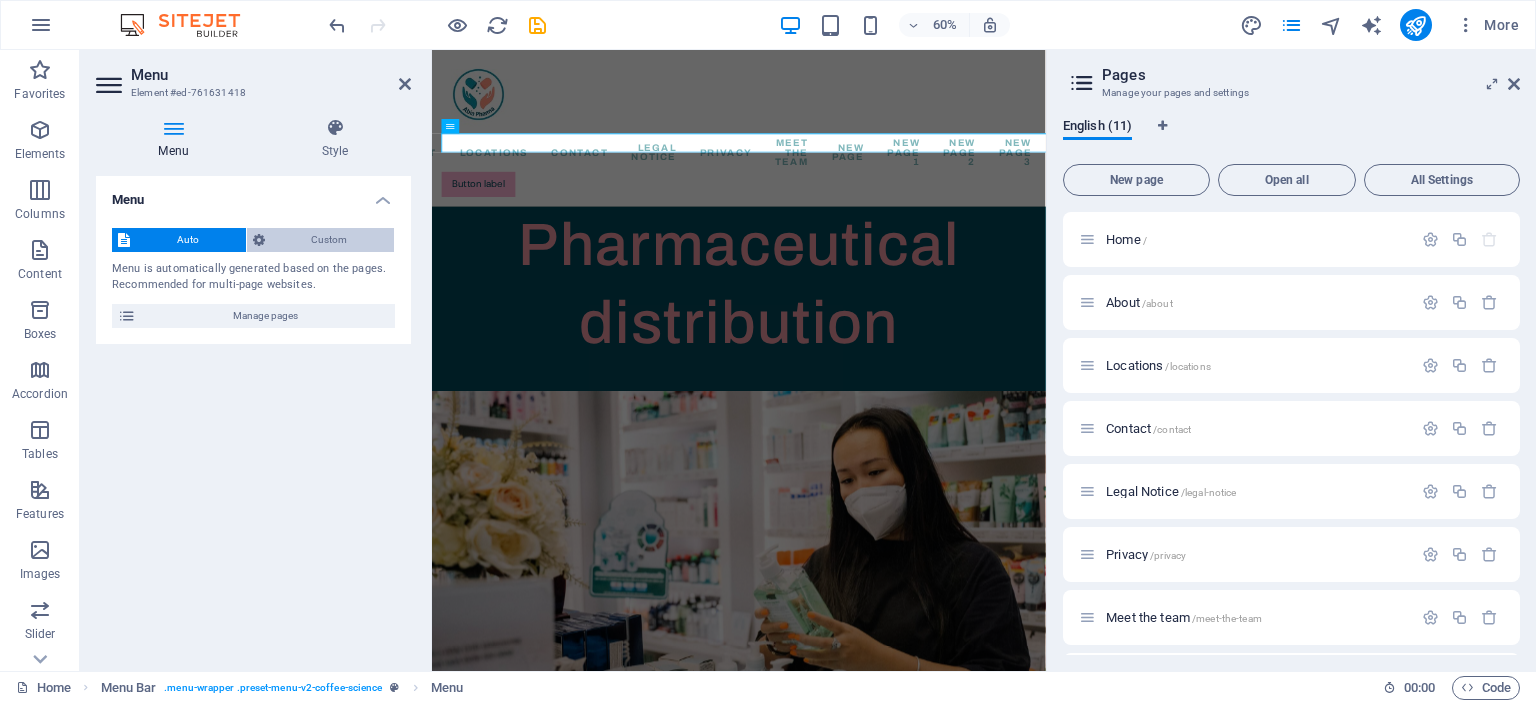 click on "Custom" at bounding box center [330, 240] 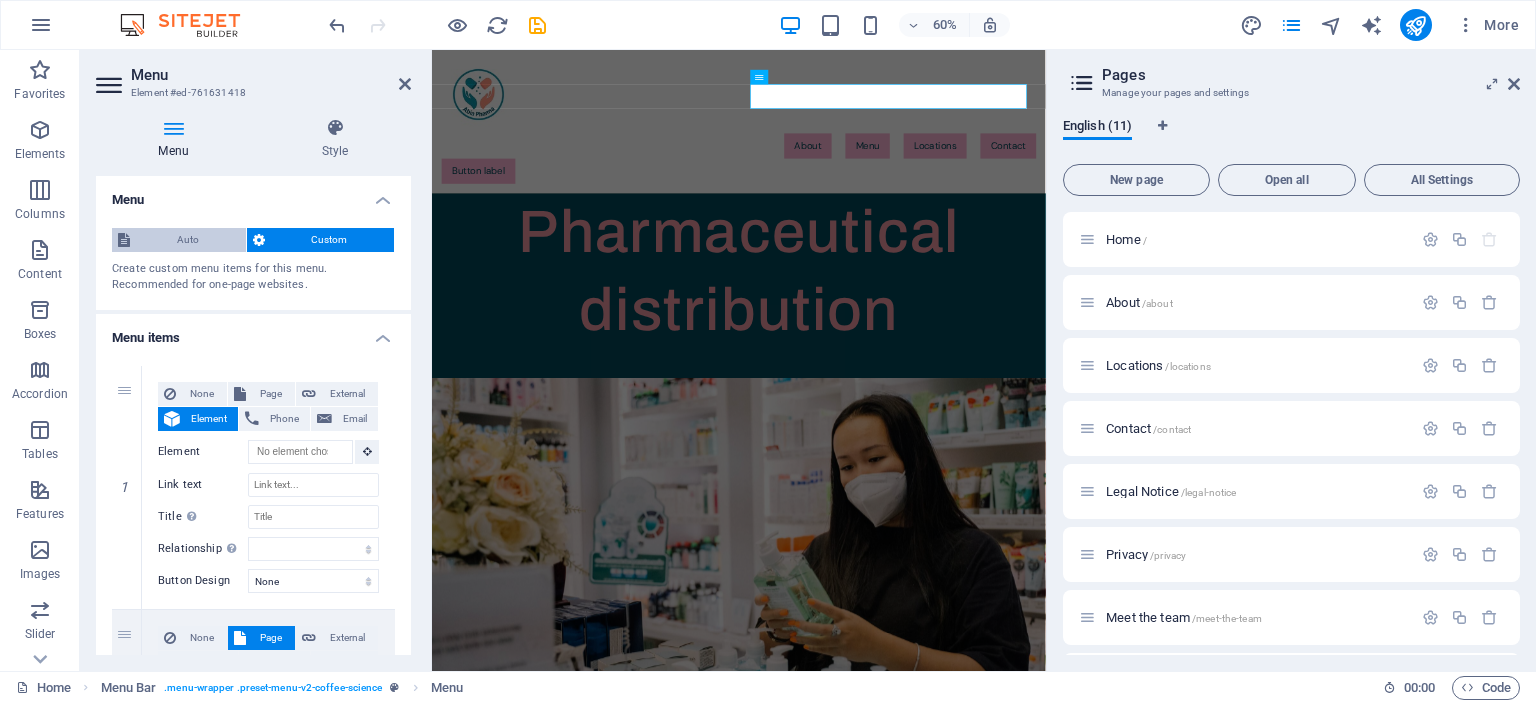 click on "Auto" at bounding box center [188, 240] 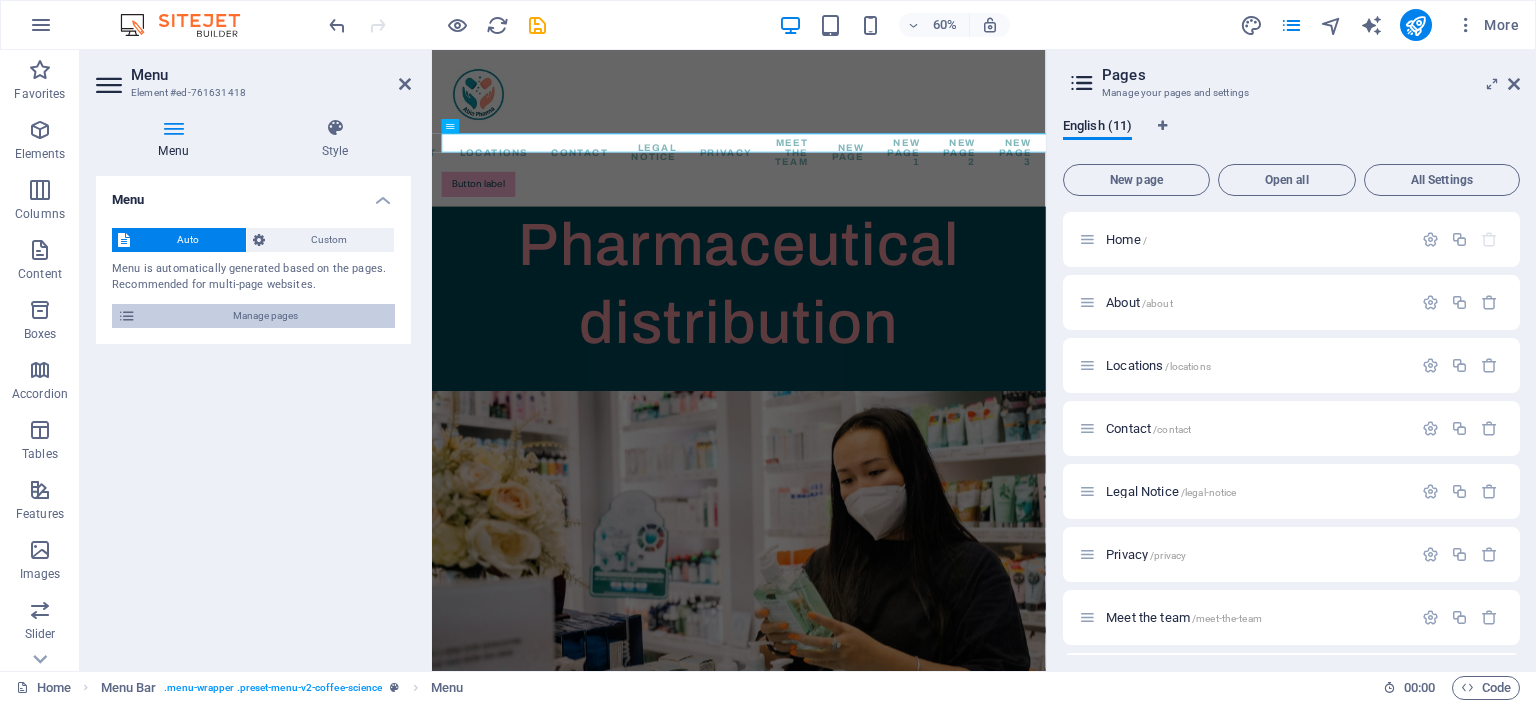 click at bounding box center [127, 316] 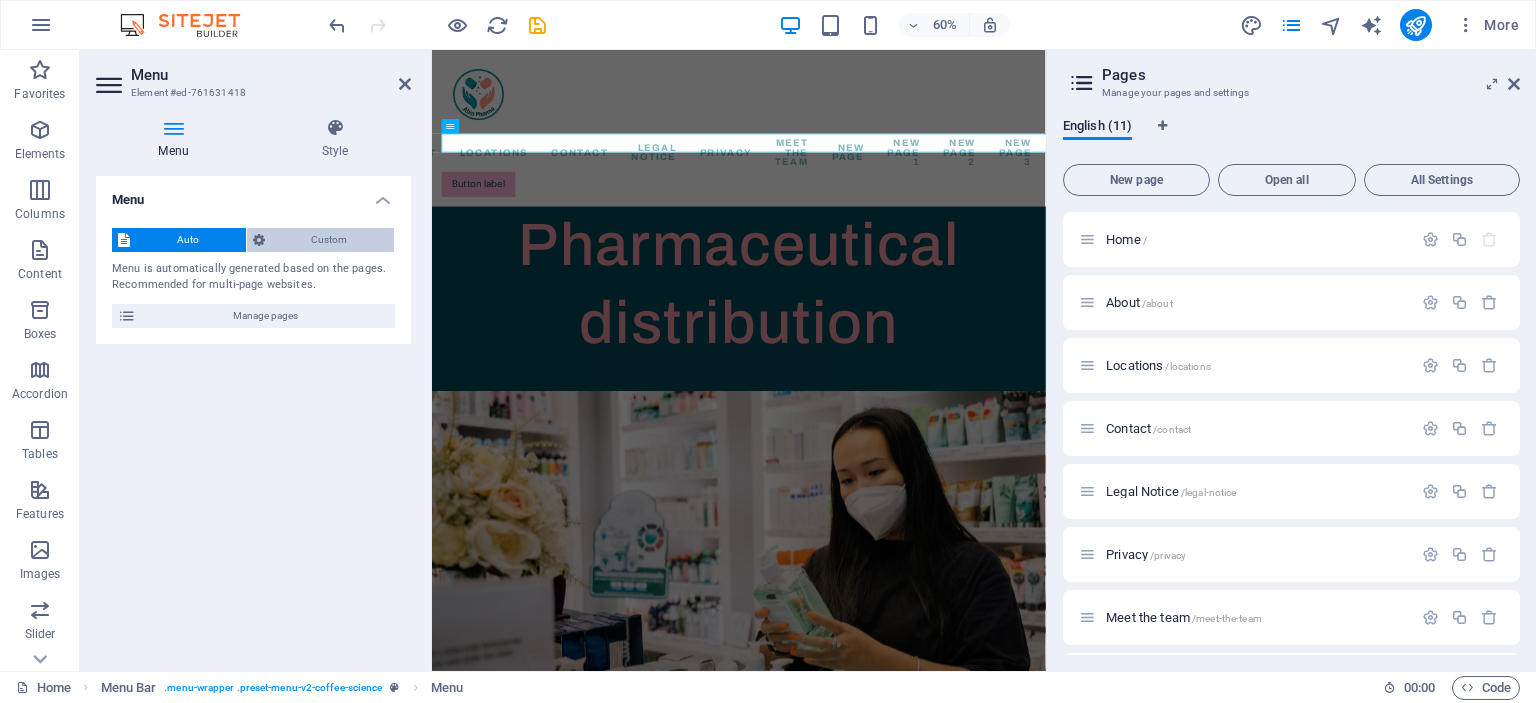 click on "Custom" at bounding box center [330, 240] 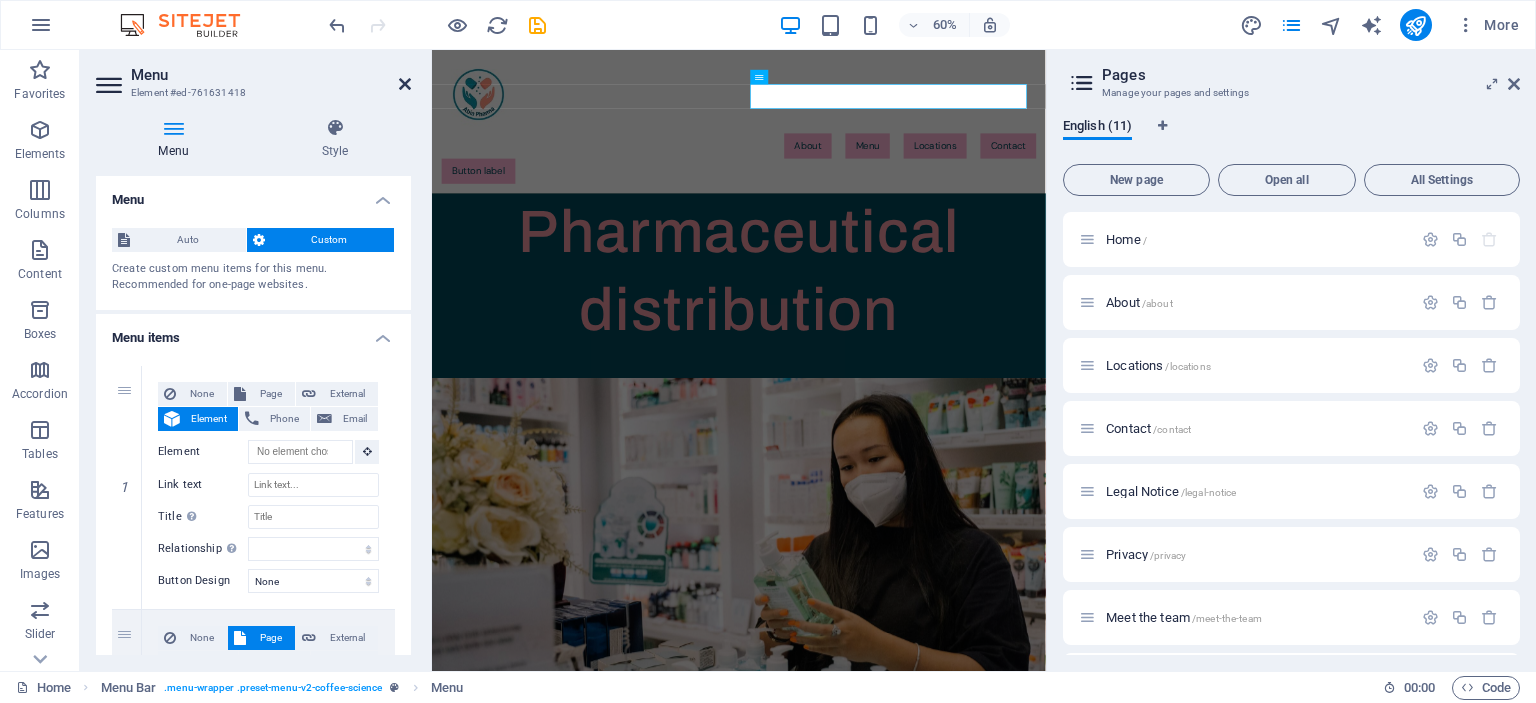 click at bounding box center [405, 84] 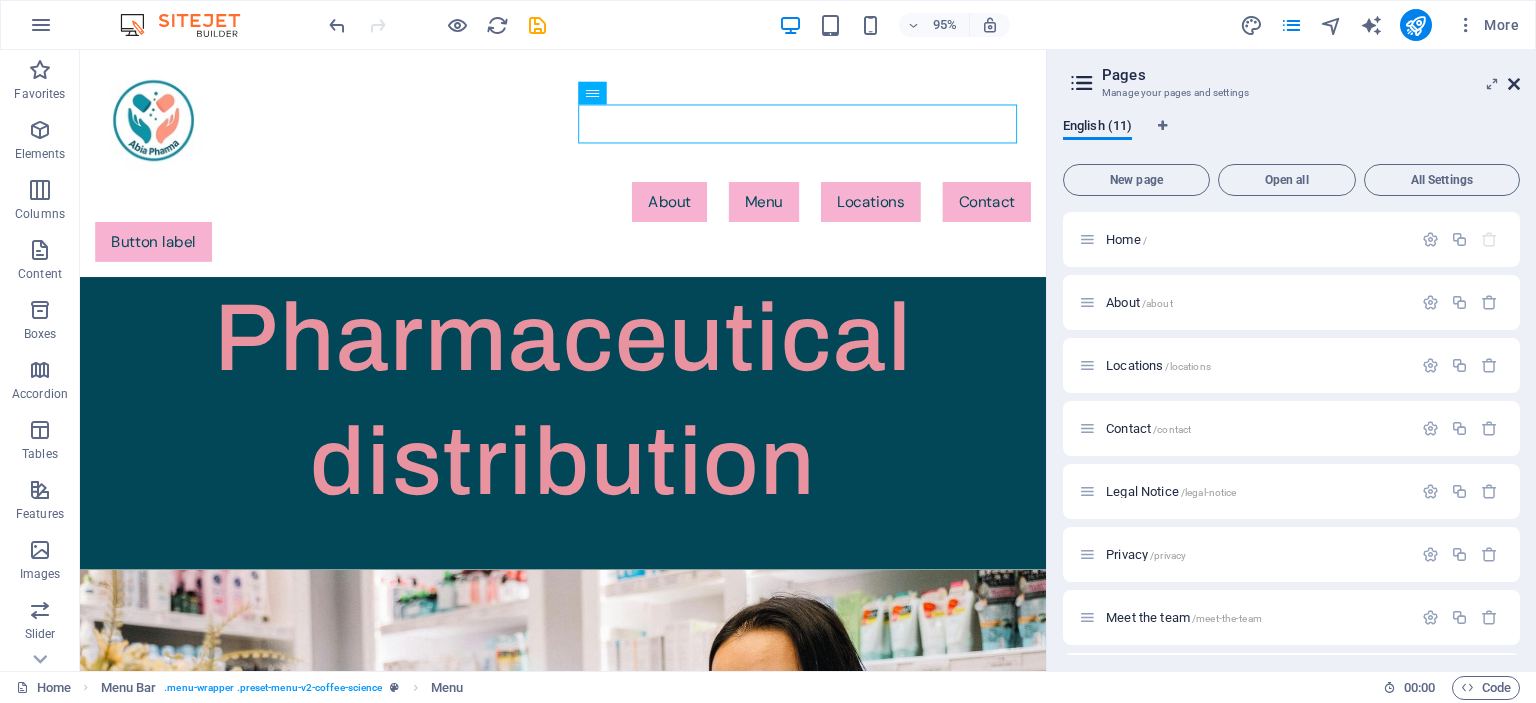 click at bounding box center [1514, 84] 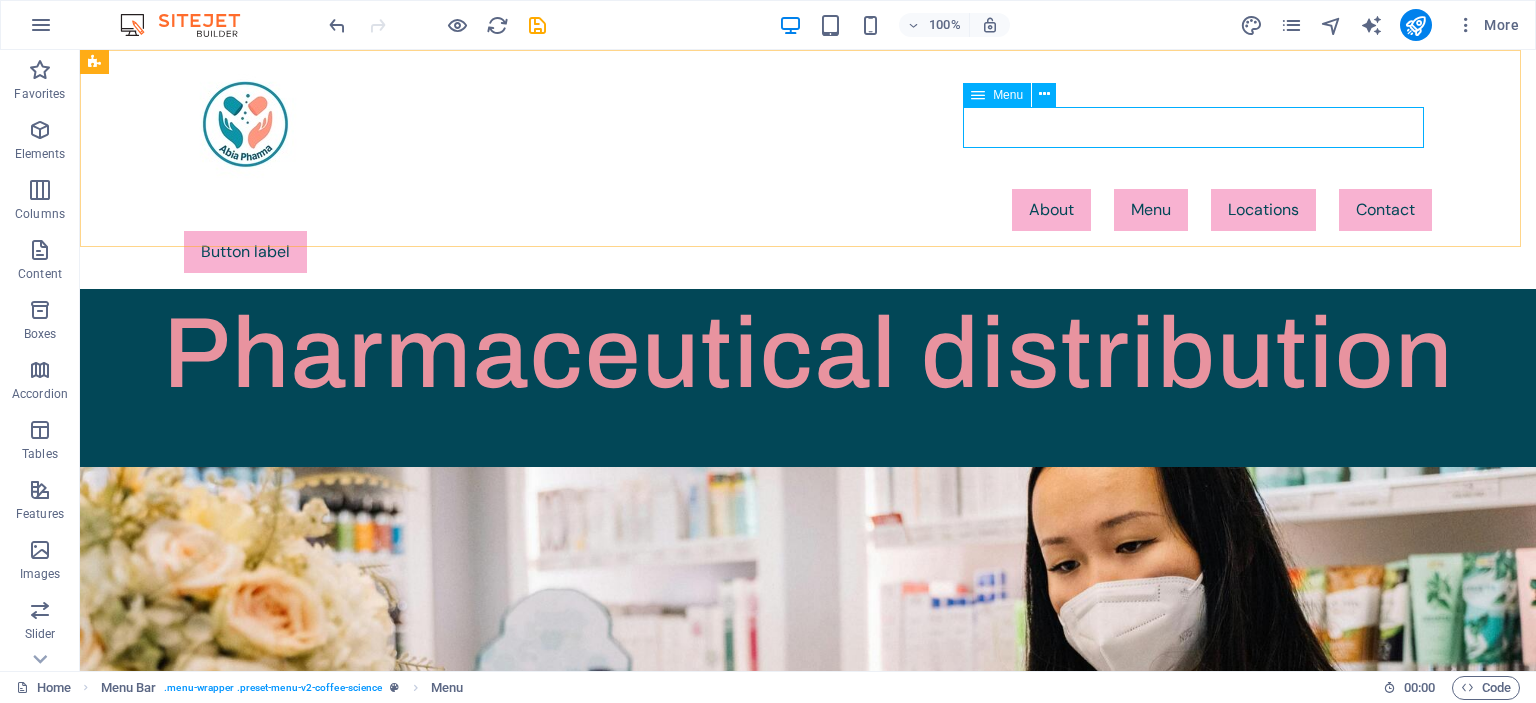 click at bounding box center (978, 95) 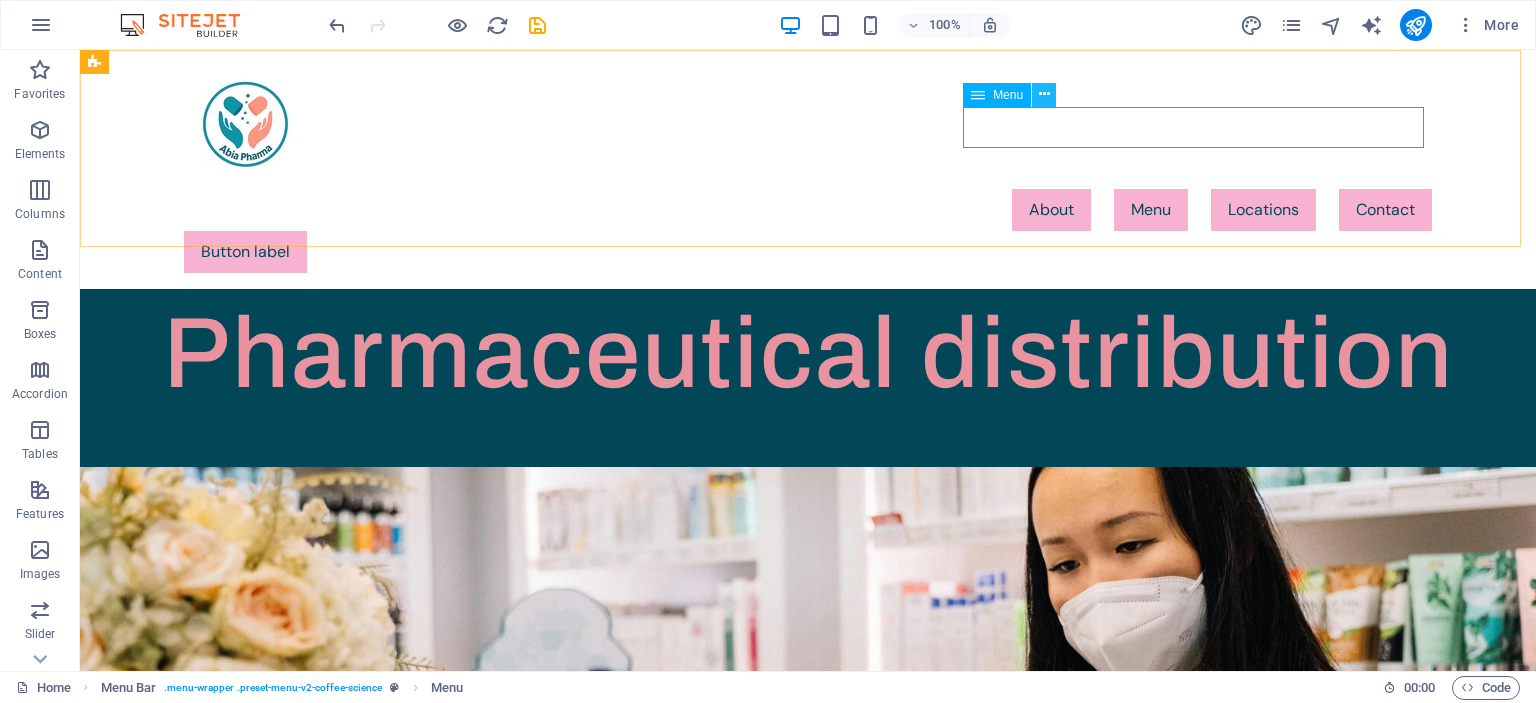 click at bounding box center [1044, 94] 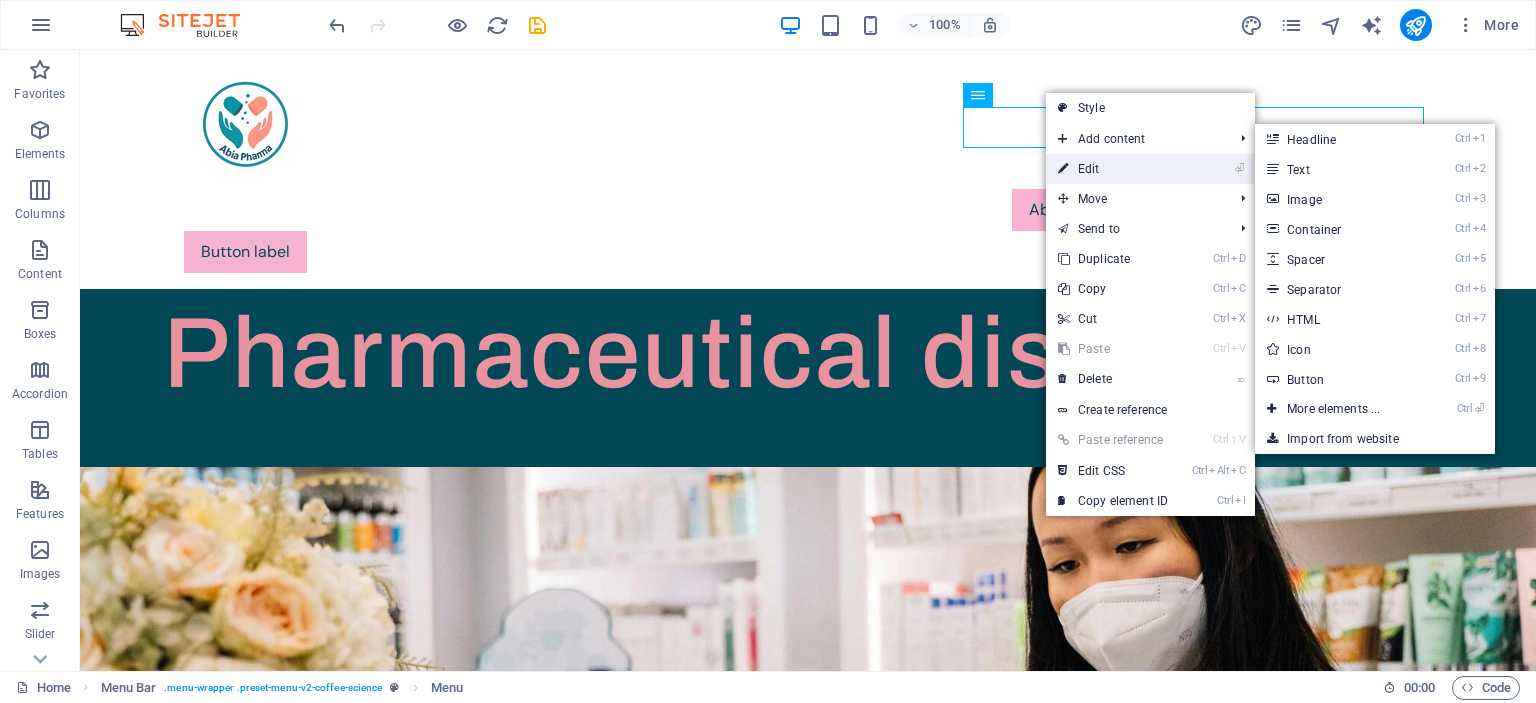 click on "⏎  Edit" at bounding box center (1113, 169) 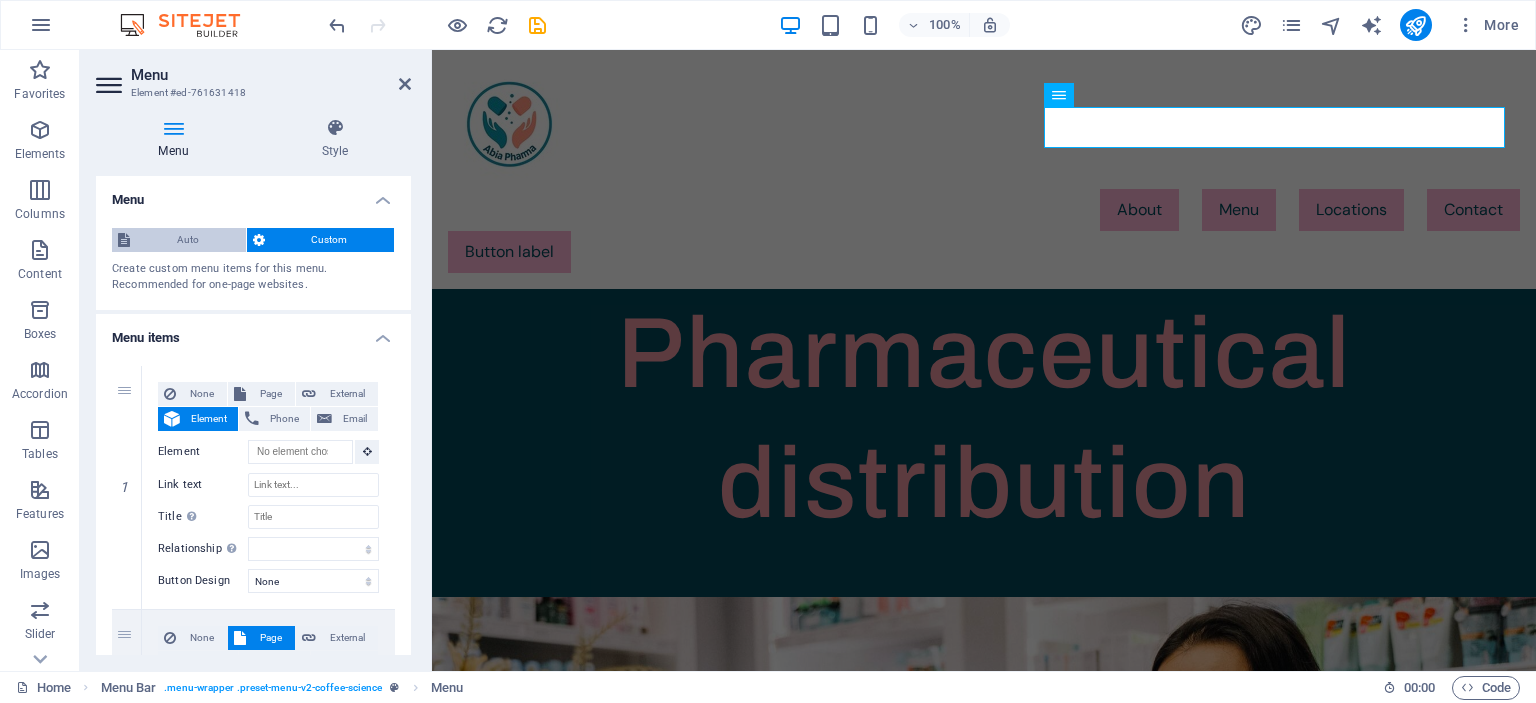 click on "Auto" at bounding box center (188, 240) 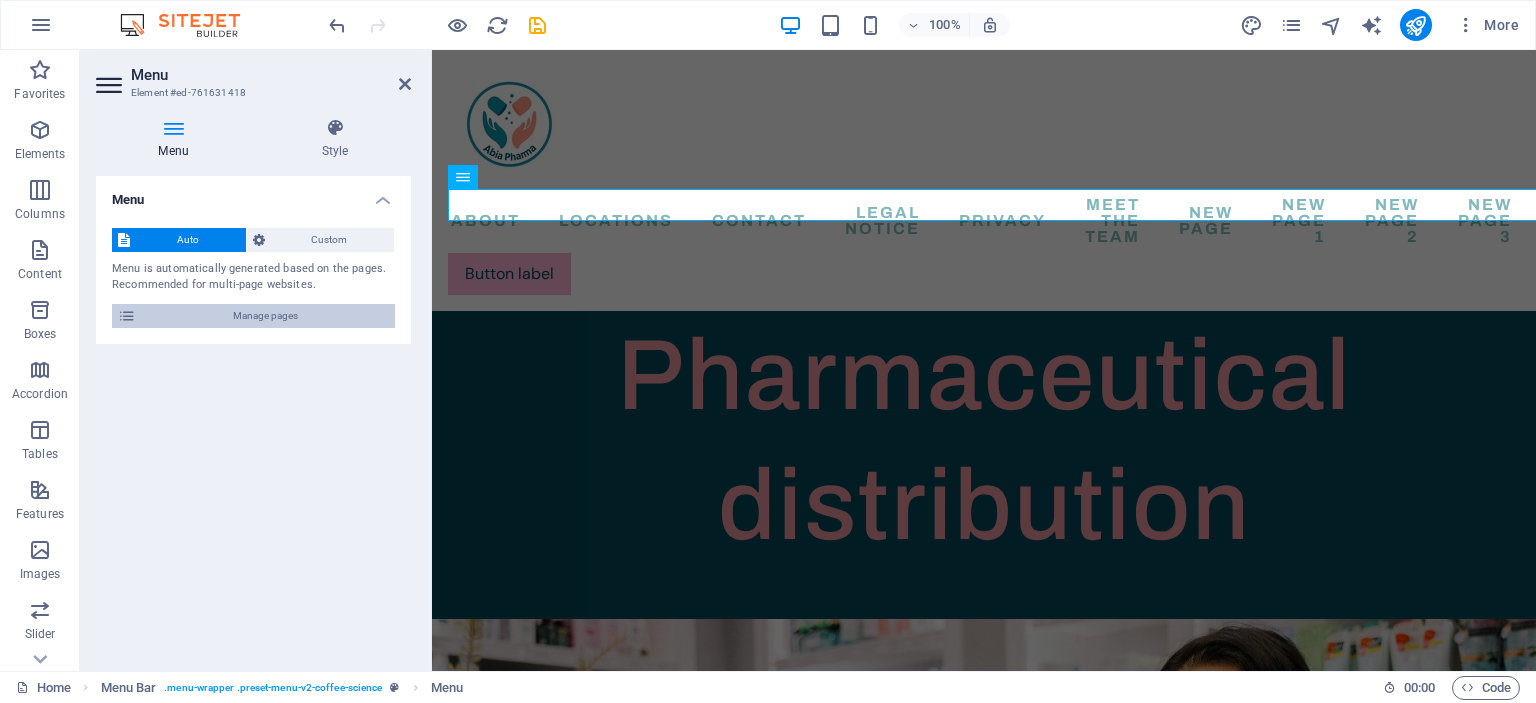 click at bounding box center (127, 316) 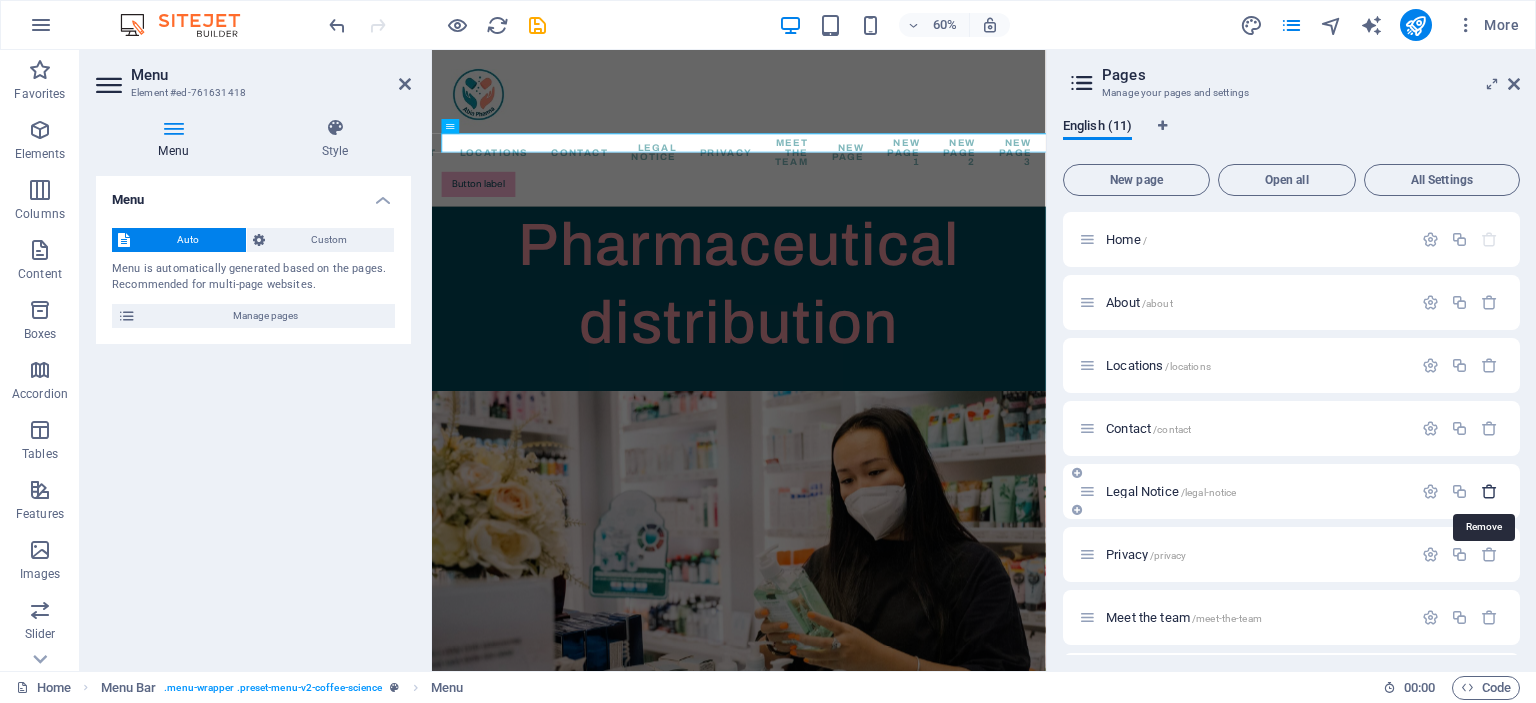 click at bounding box center [1489, 491] 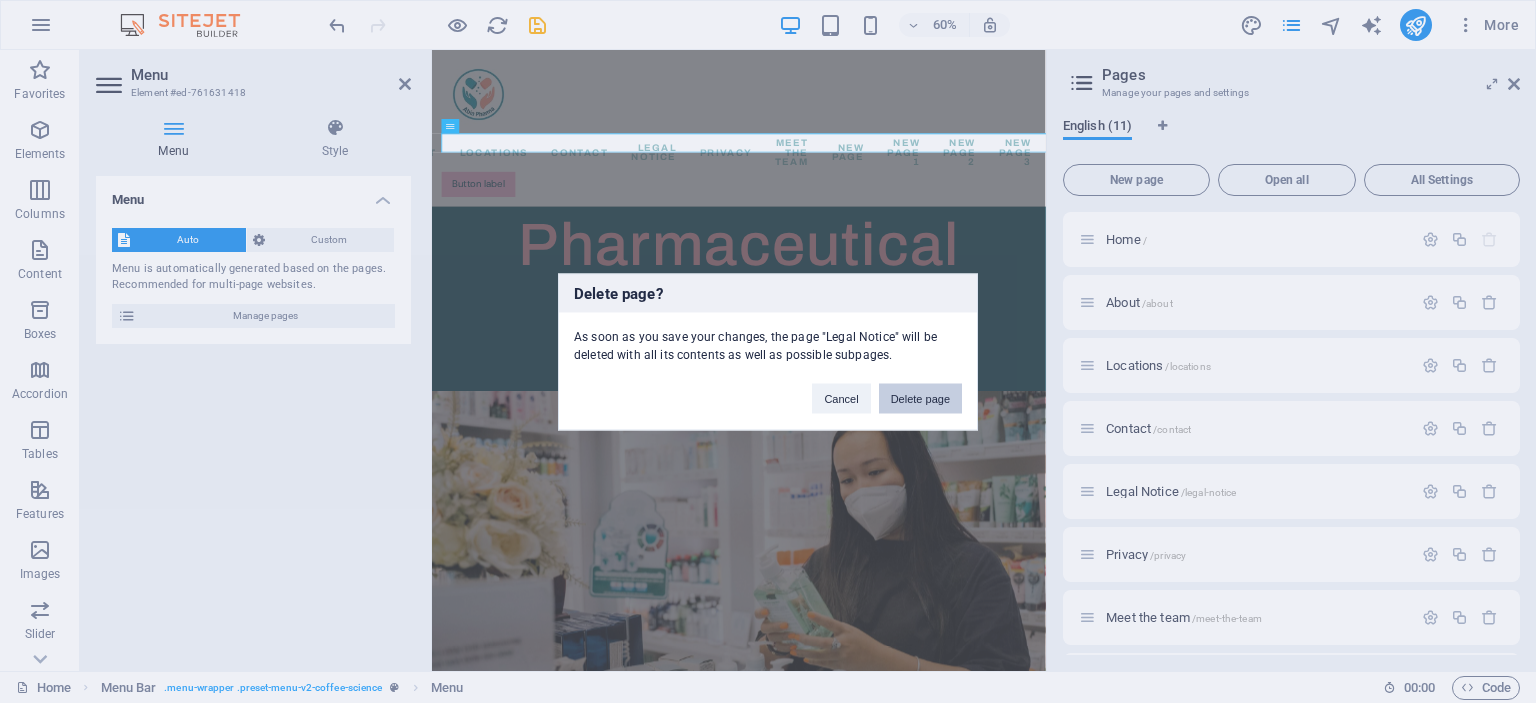 click on "Delete page" at bounding box center (920, 398) 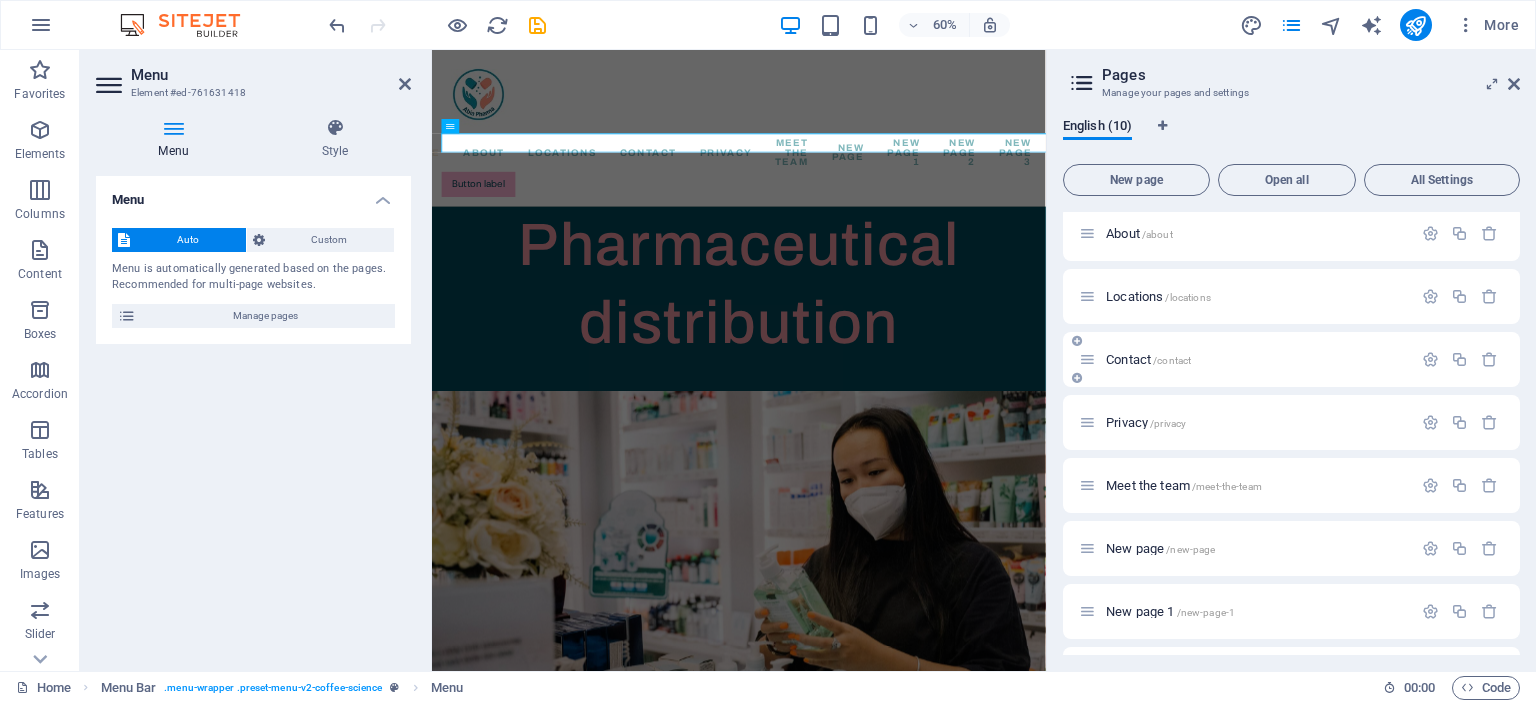scroll, scrollTop: 0, scrollLeft: 0, axis: both 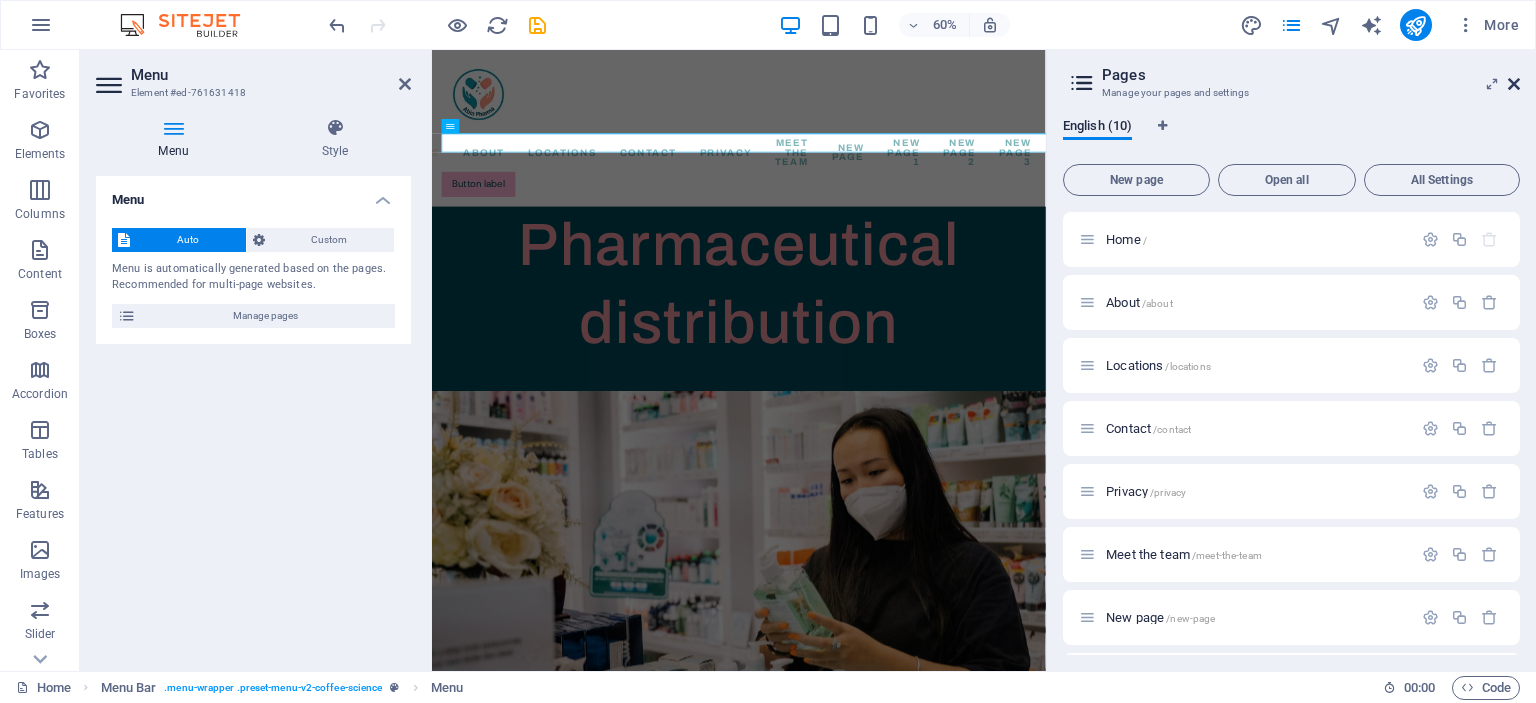 click at bounding box center [1514, 84] 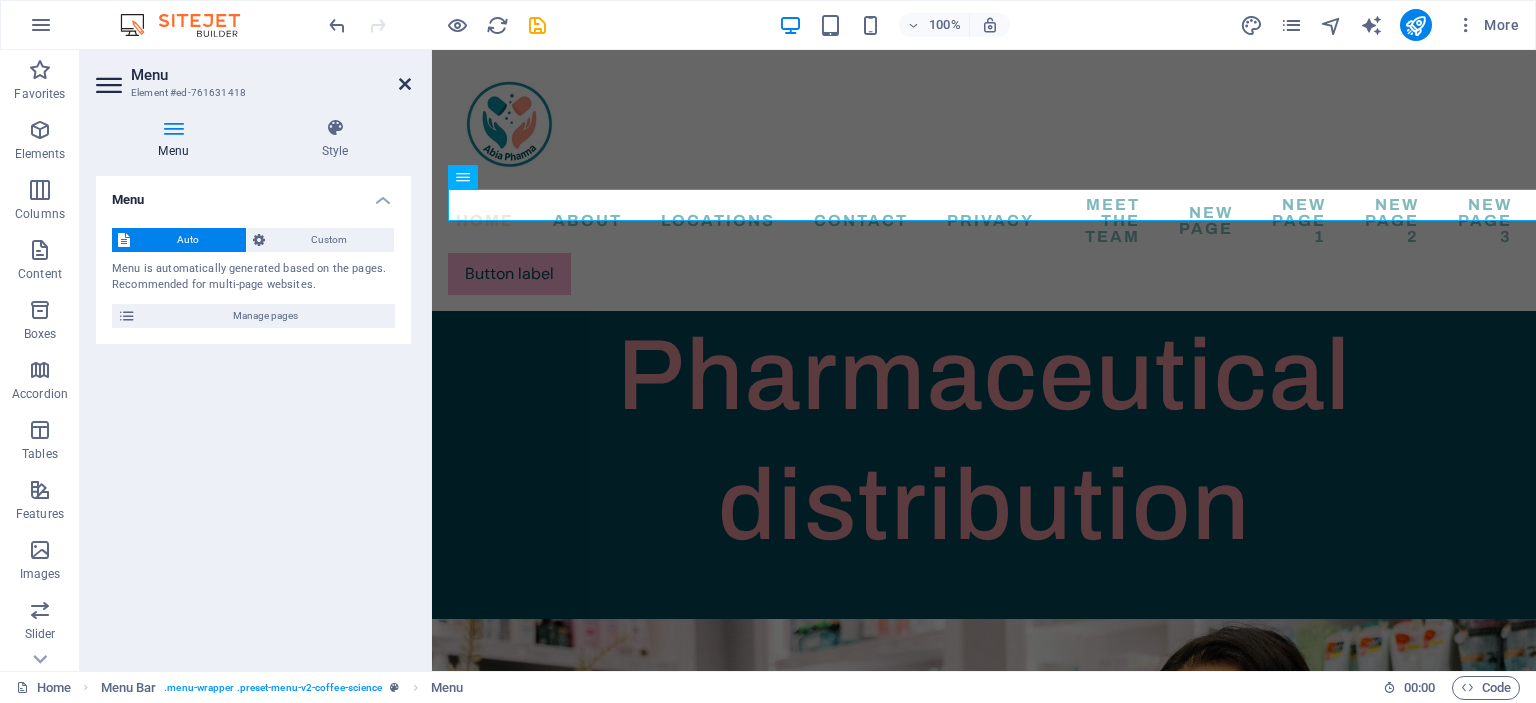 click at bounding box center (405, 84) 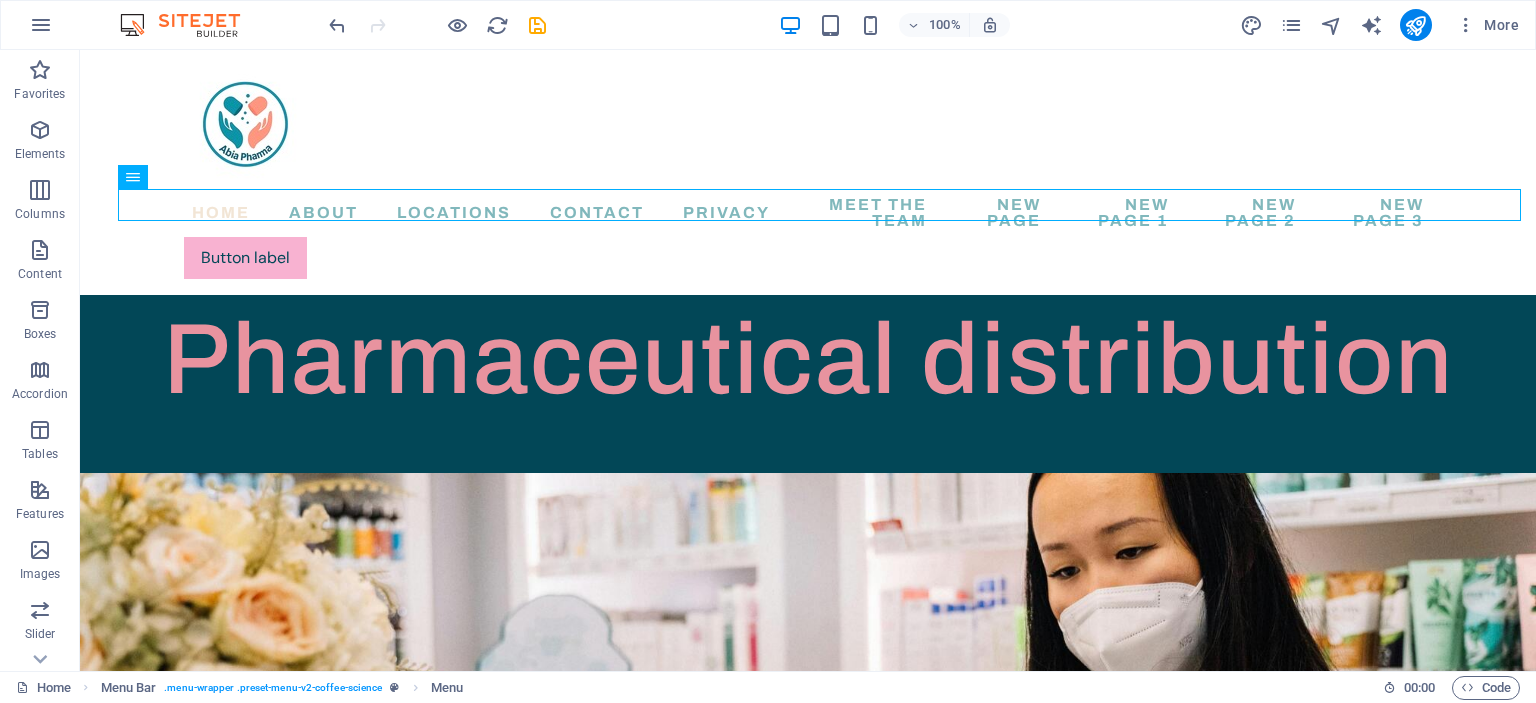 scroll, scrollTop: 0, scrollLeft: 0, axis: both 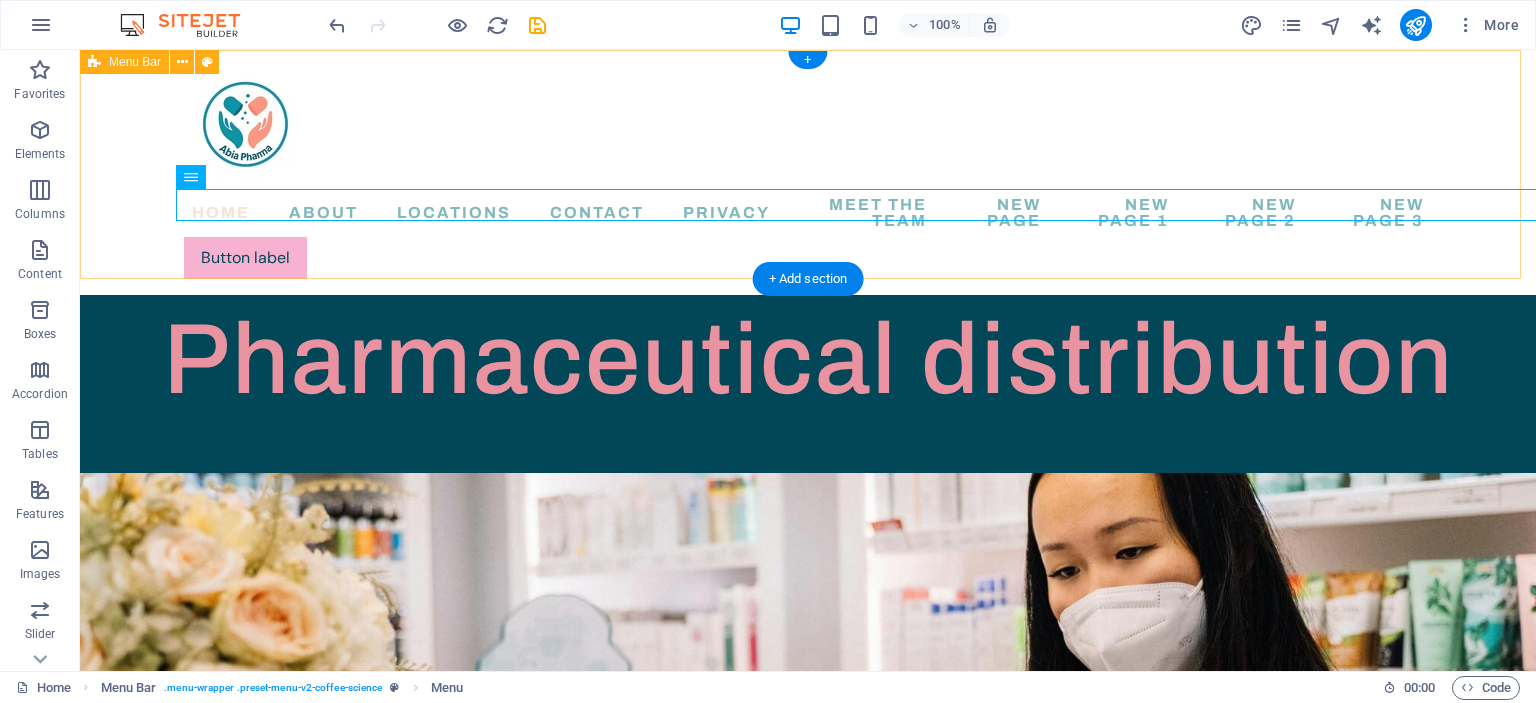 click on "Home About Locations Contact Privacy Meet the team New page New page 1 New page 2 New page 3 Button label" at bounding box center [808, 172] 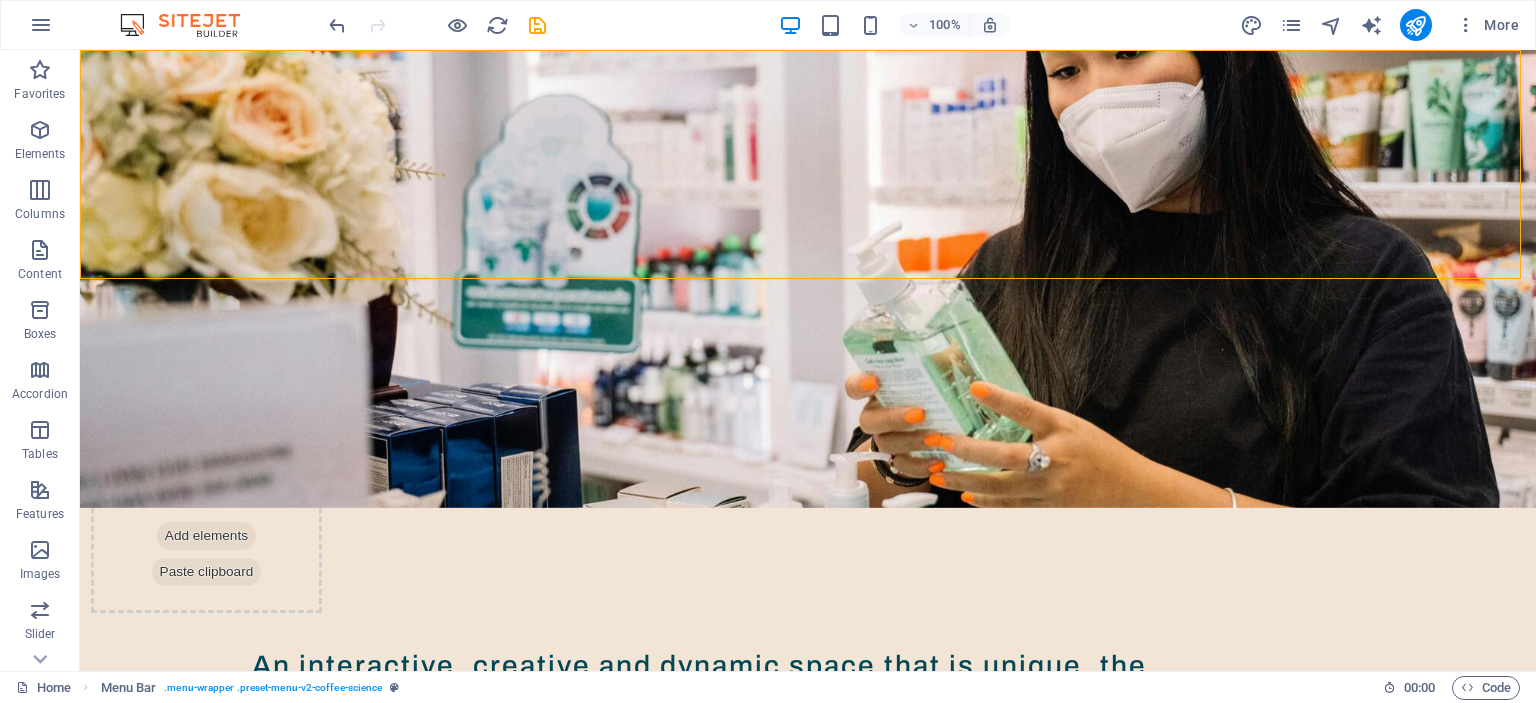 scroll, scrollTop: 0, scrollLeft: 0, axis: both 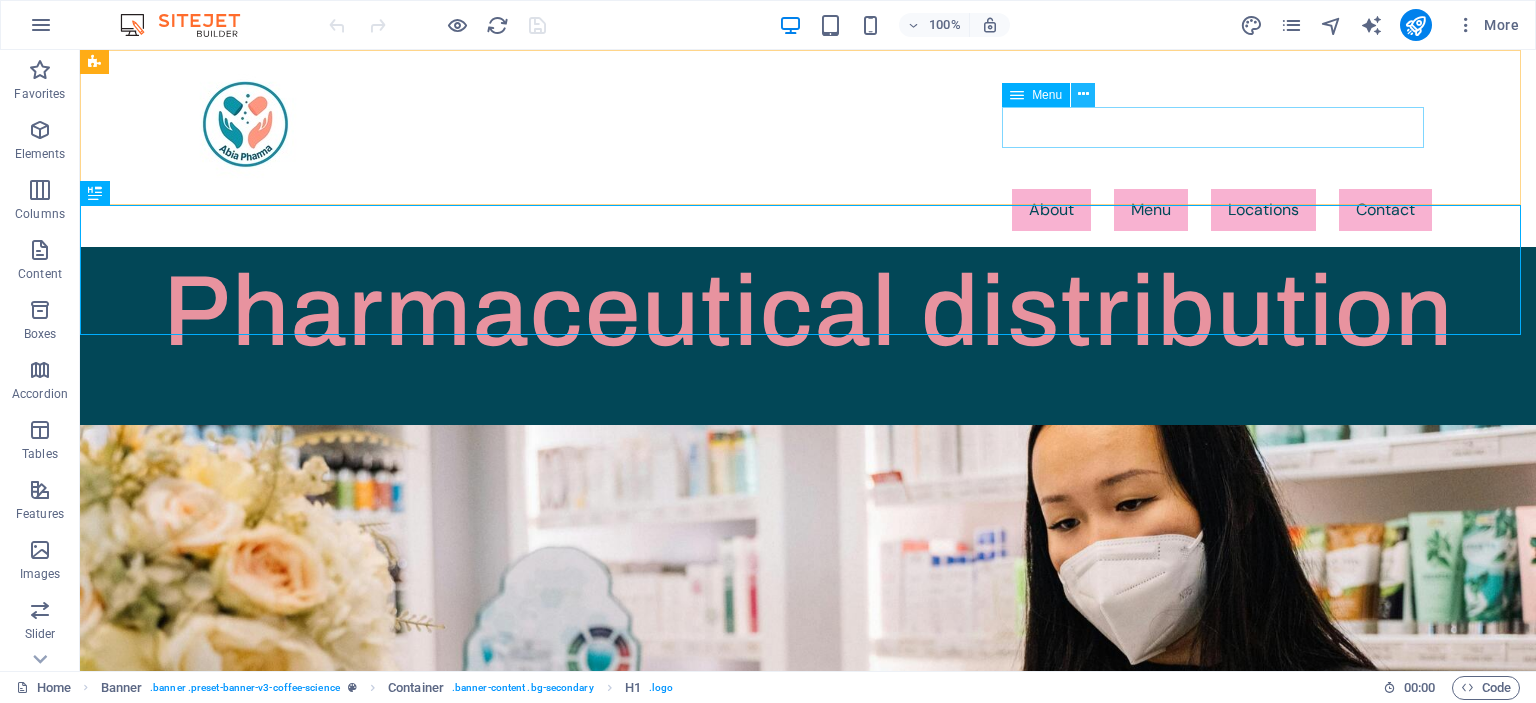 click at bounding box center [1083, 94] 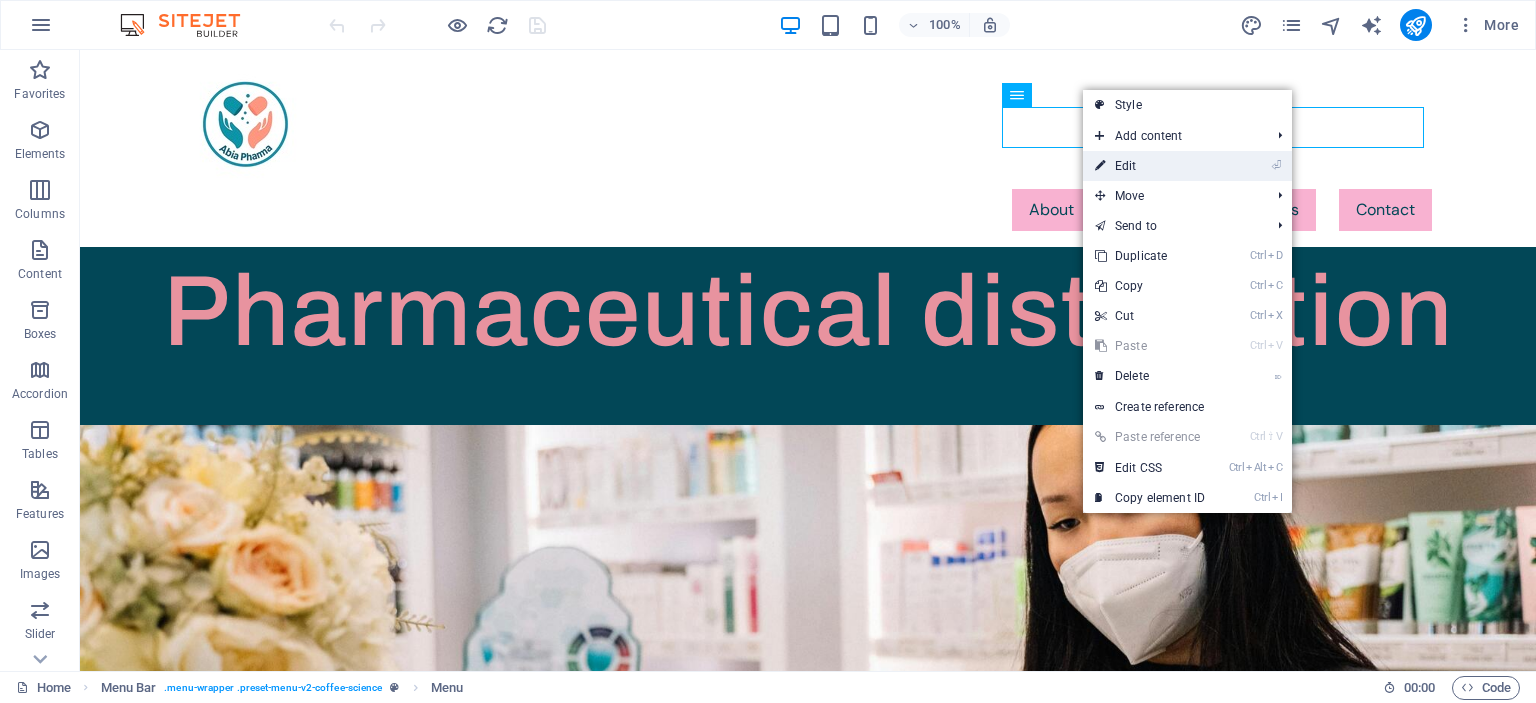 drag, startPoint x: 1126, startPoint y: 162, endPoint x: 25, endPoint y: 258, distance: 1105.1774 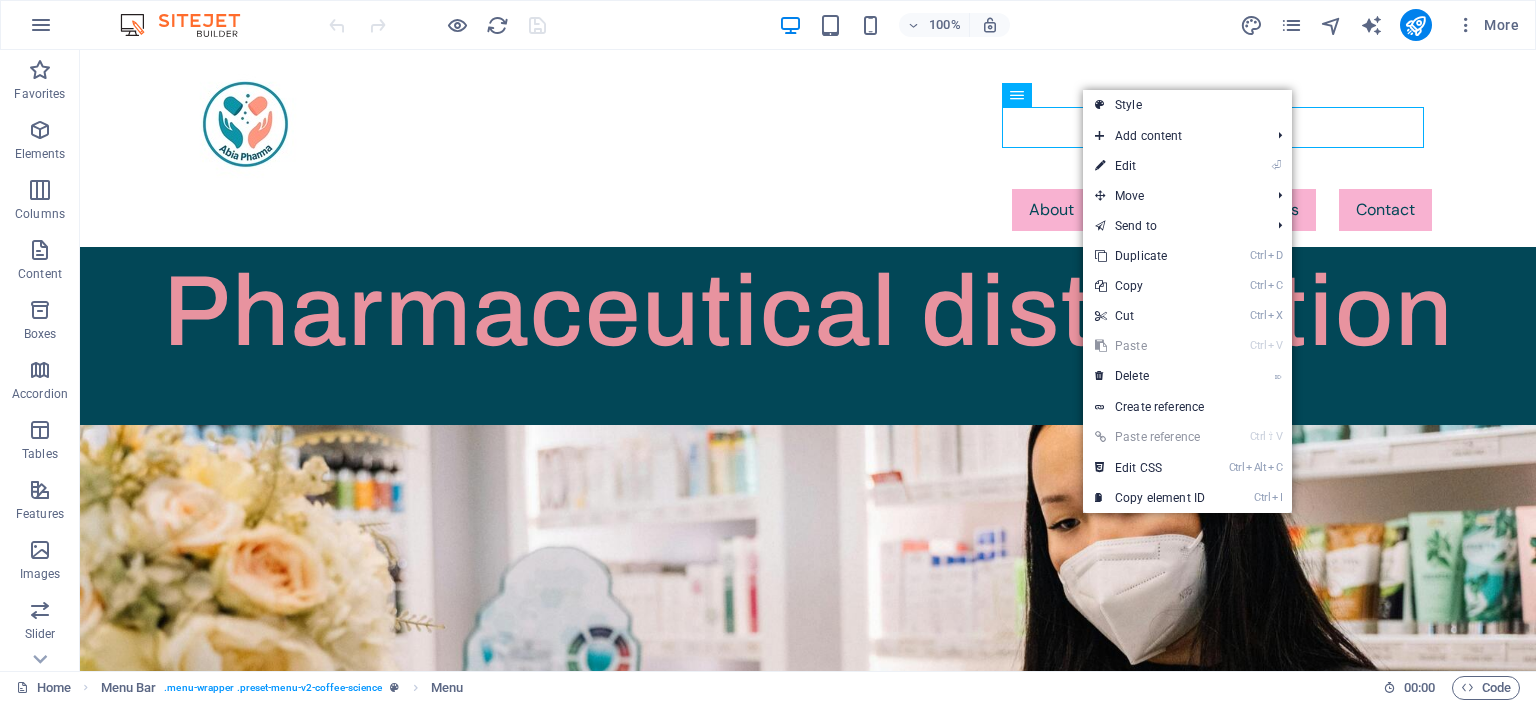 select on "1" 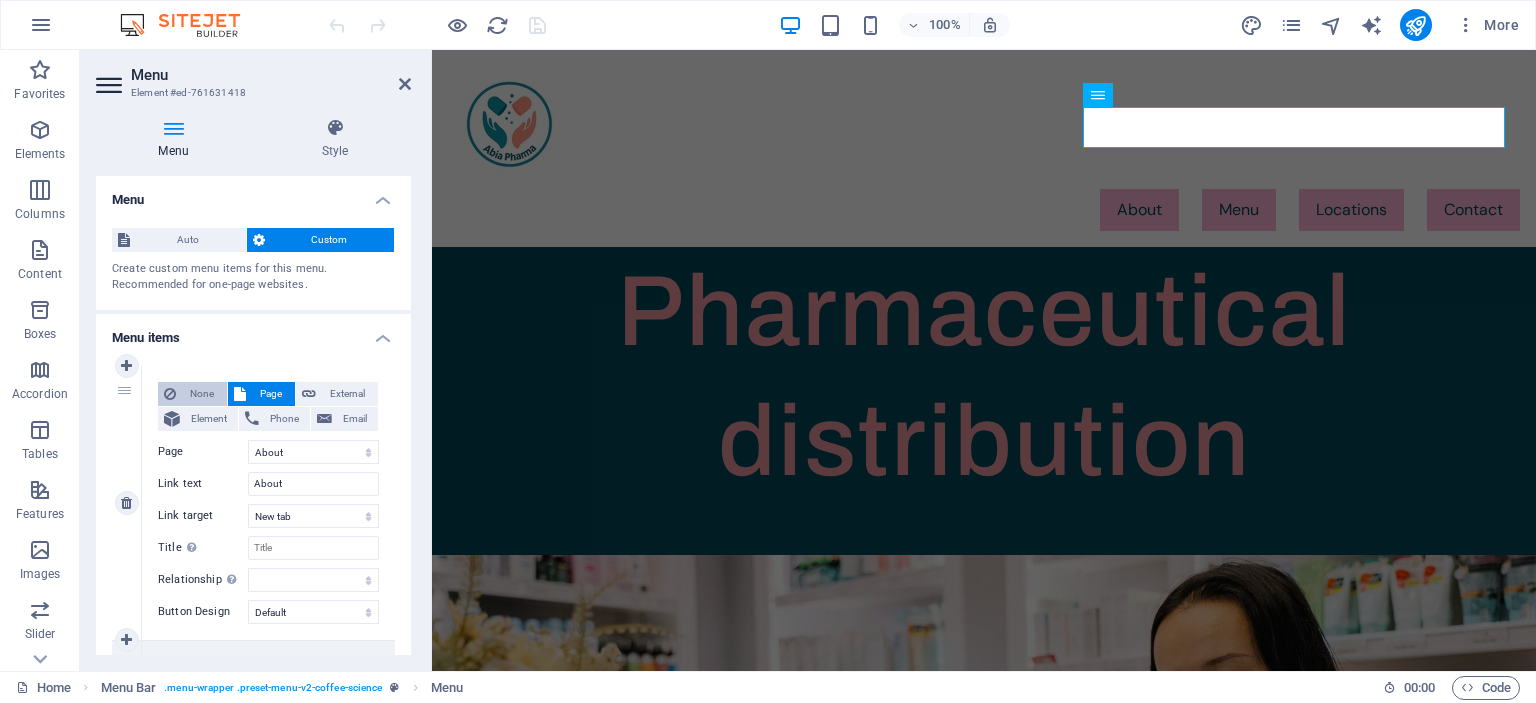 click on "None" at bounding box center [201, 394] 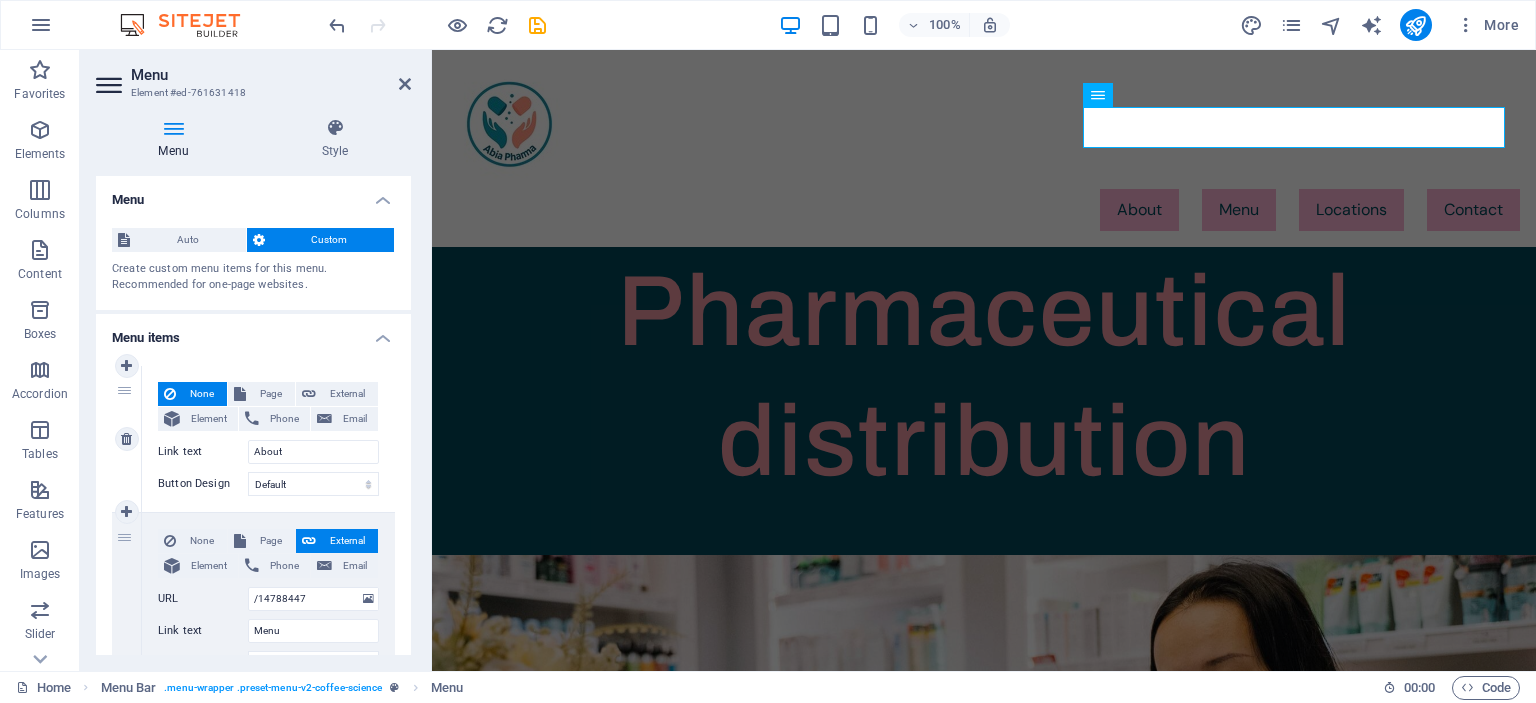 scroll, scrollTop: 100, scrollLeft: 0, axis: vertical 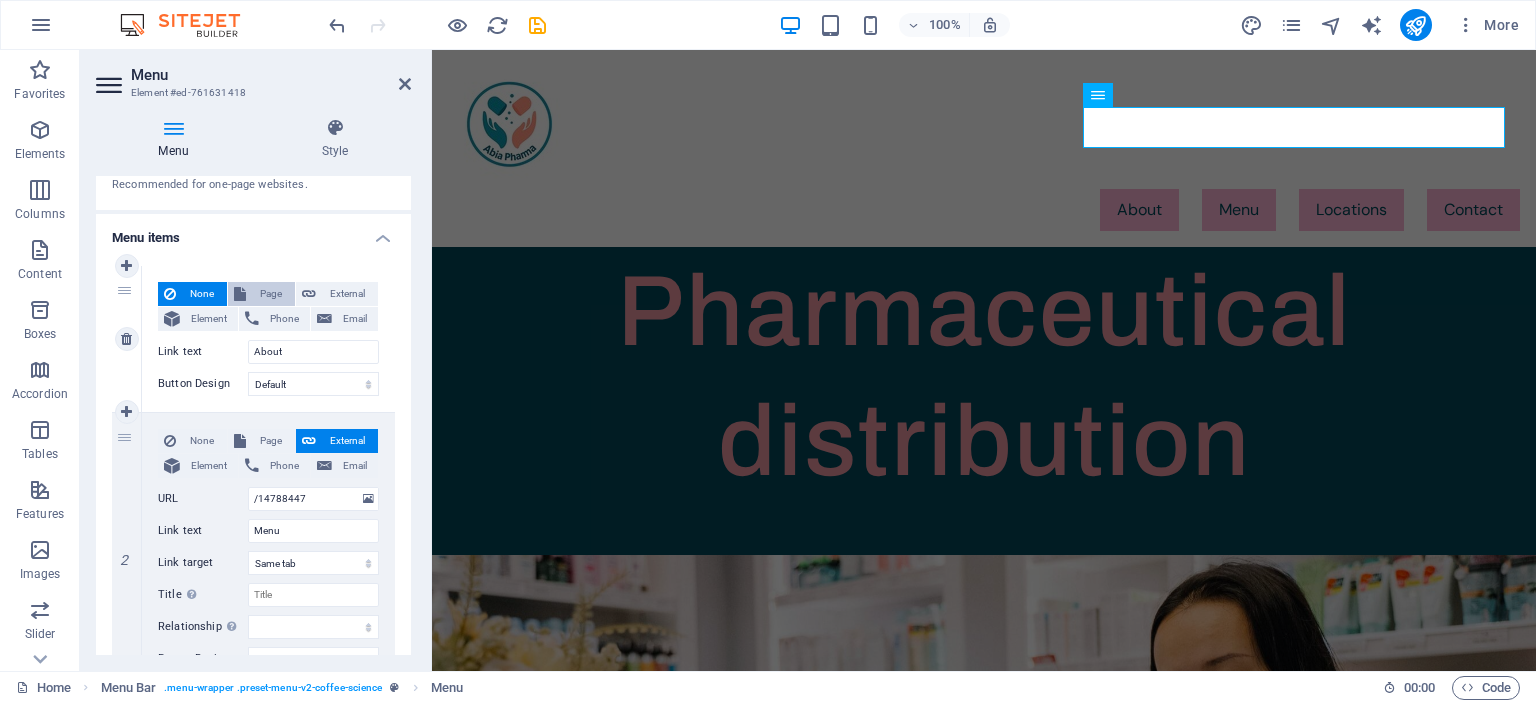 click on "Page" at bounding box center (270, 294) 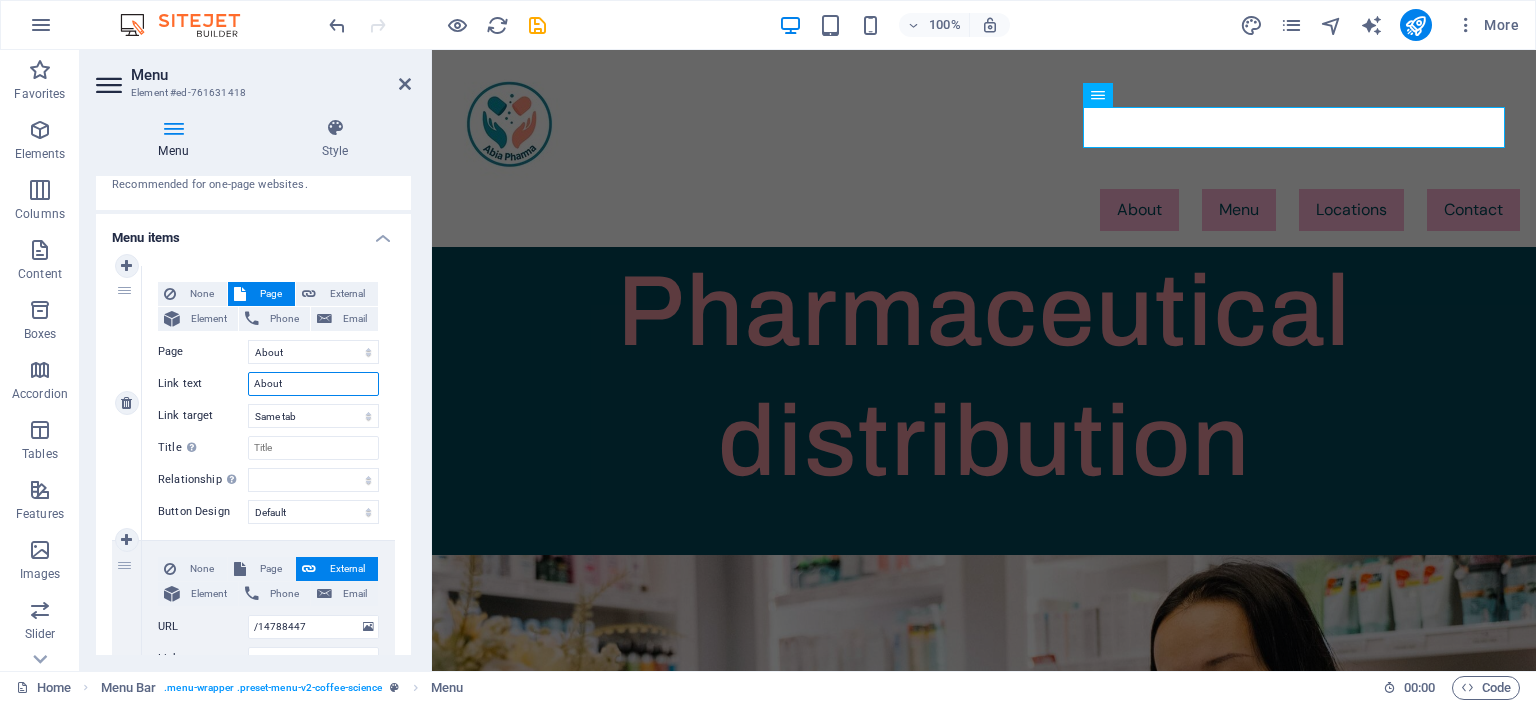 click on "About" at bounding box center [313, 384] 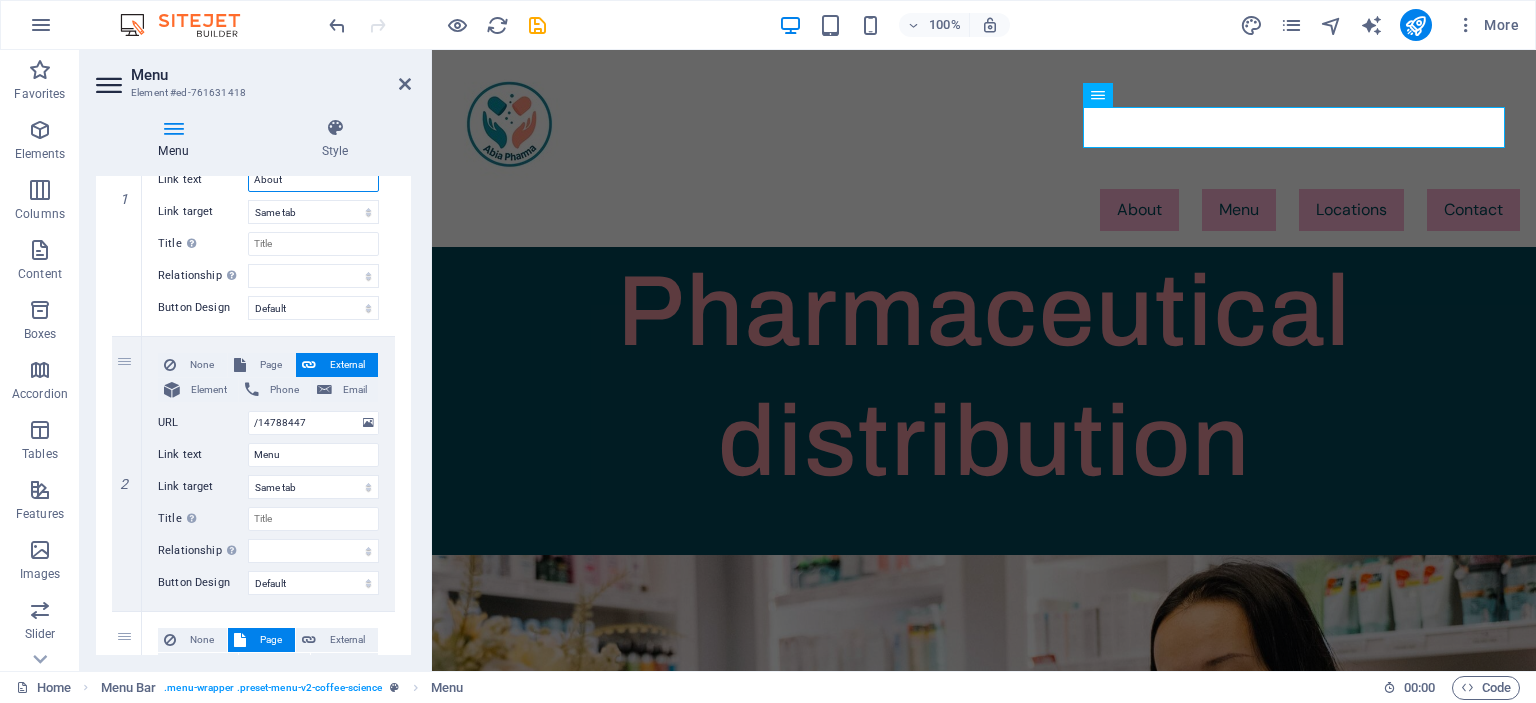 scroll, scrollTop: 300, scrollLeft: 0, axis: vertical 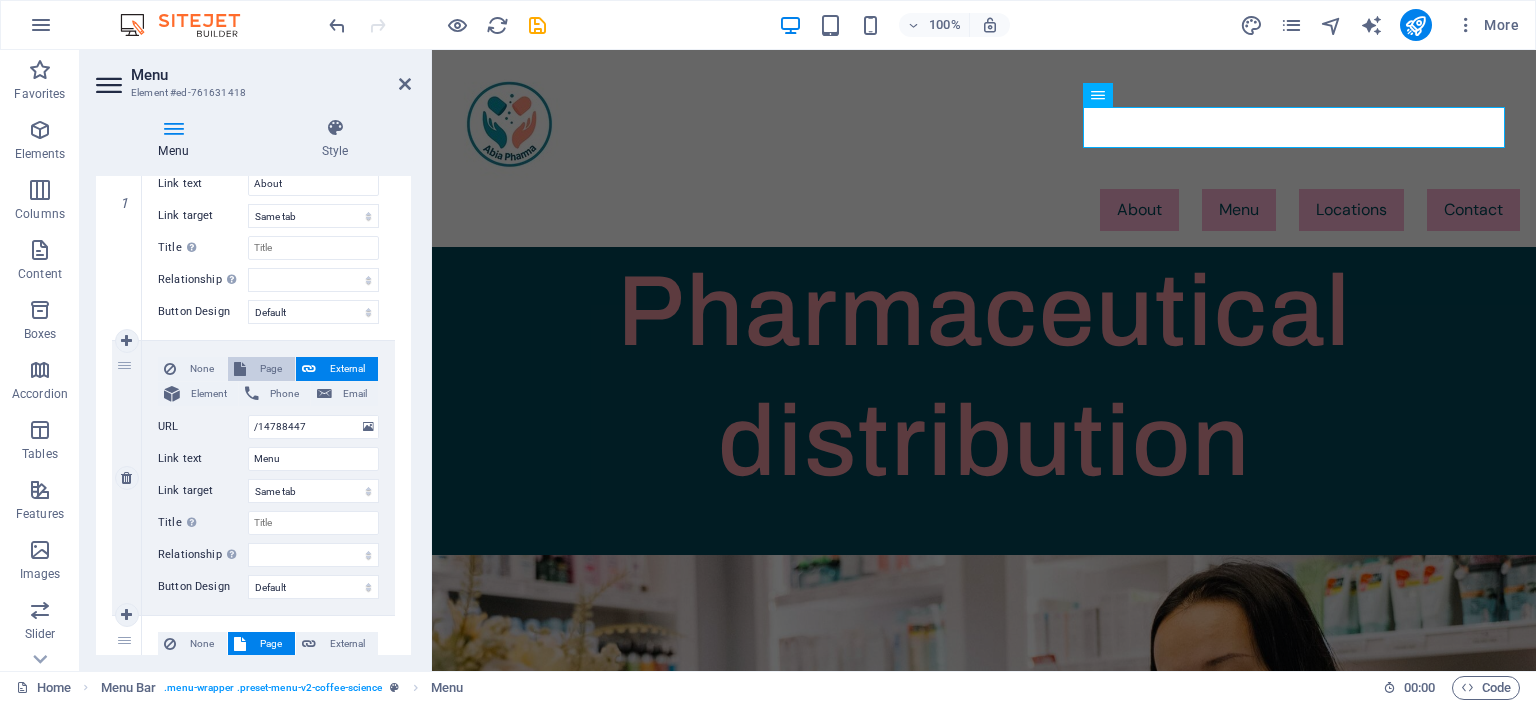 click on "Page" at bounding box center [270, 369] 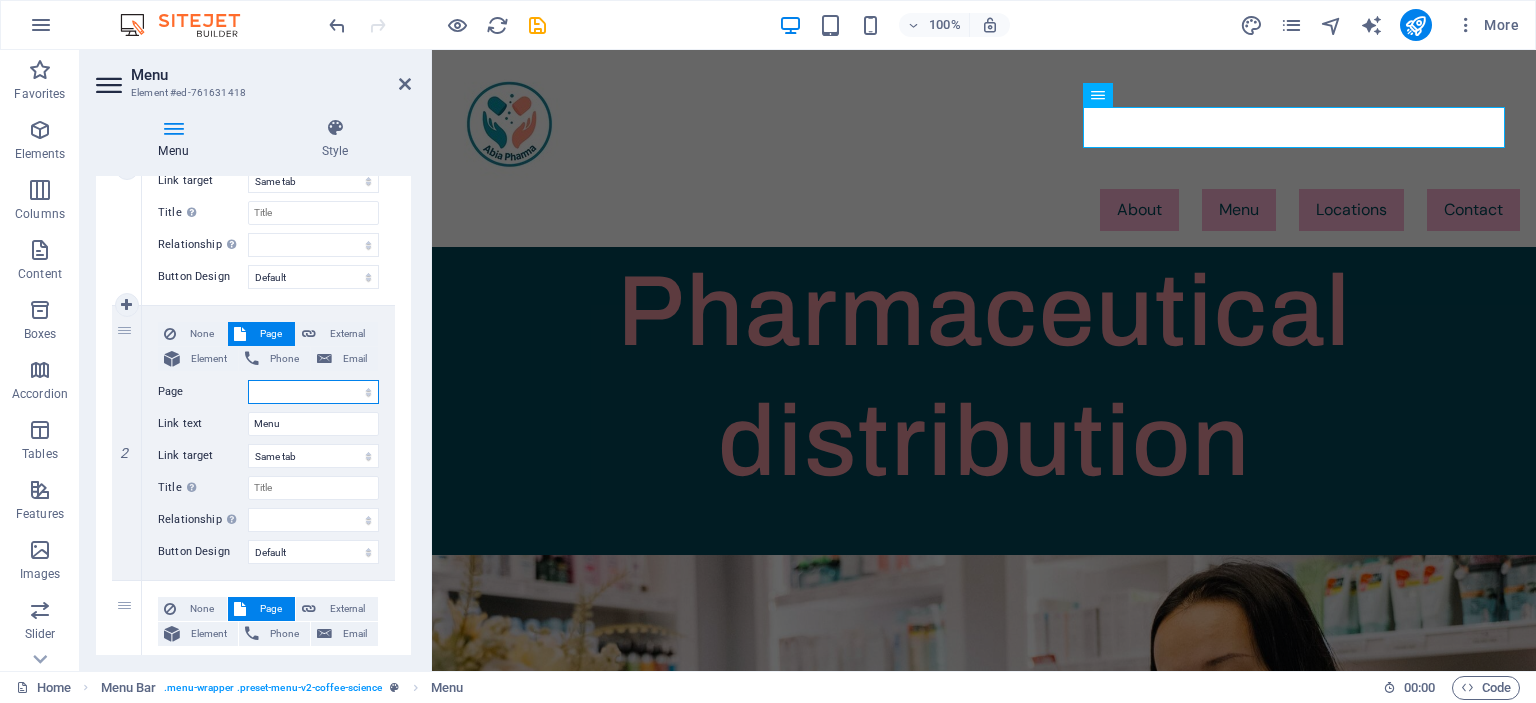 scroll, scrollTop: 300, scrollLeft: 0, axis: vertical 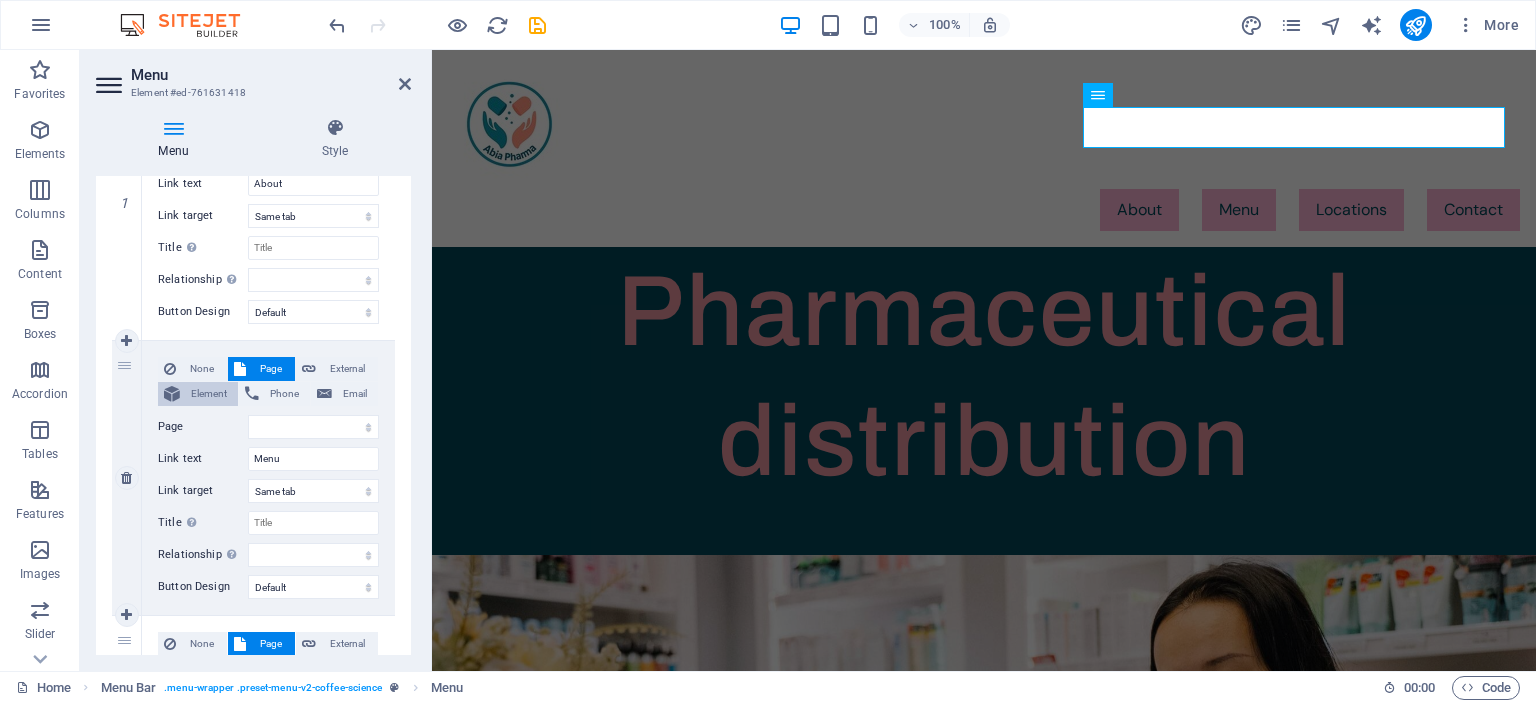 click on "Element" at bounding box center [209, 394] 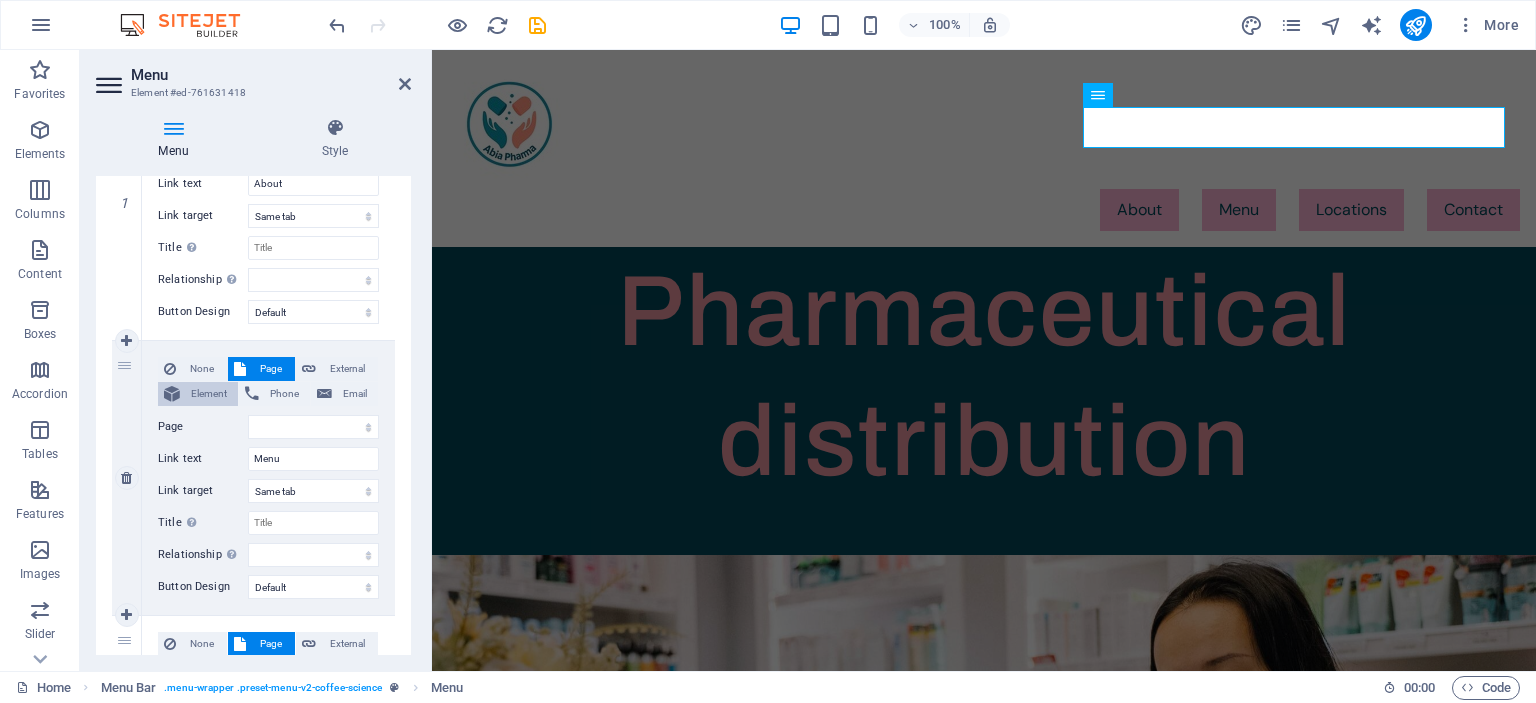 select 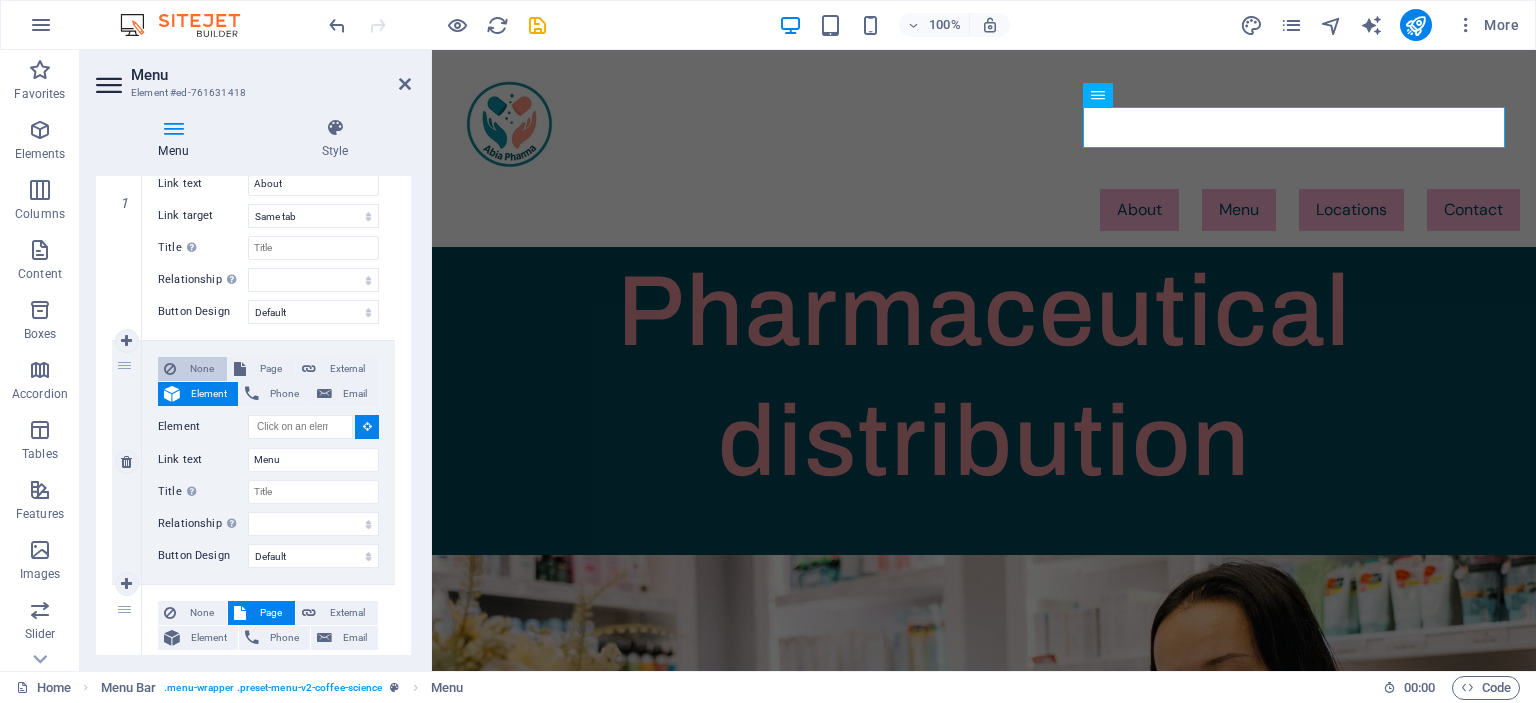 click on "None" at bounding box center (201, 369) 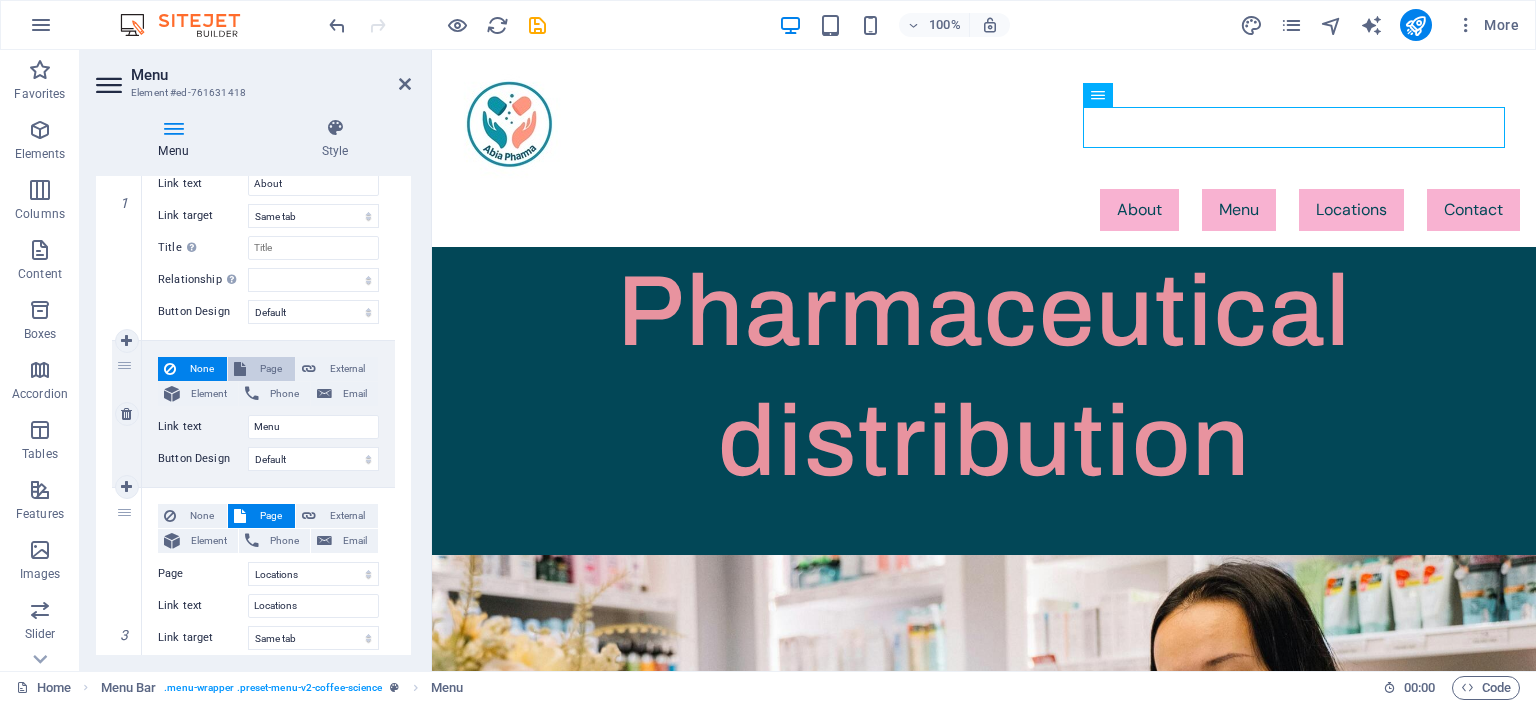 click on "Page" at bounding box center [261, 369] 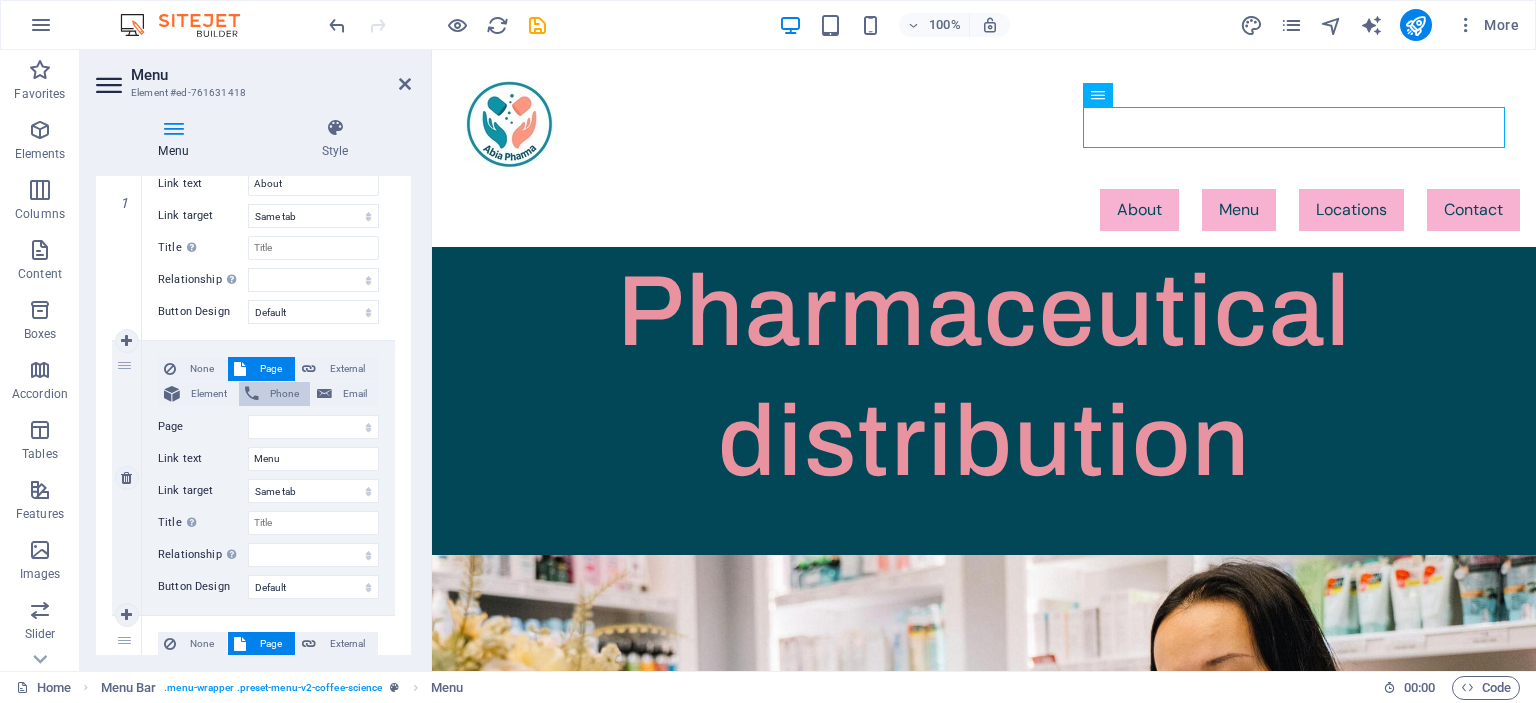 click on "Phone" at bounding box center (284, 394) 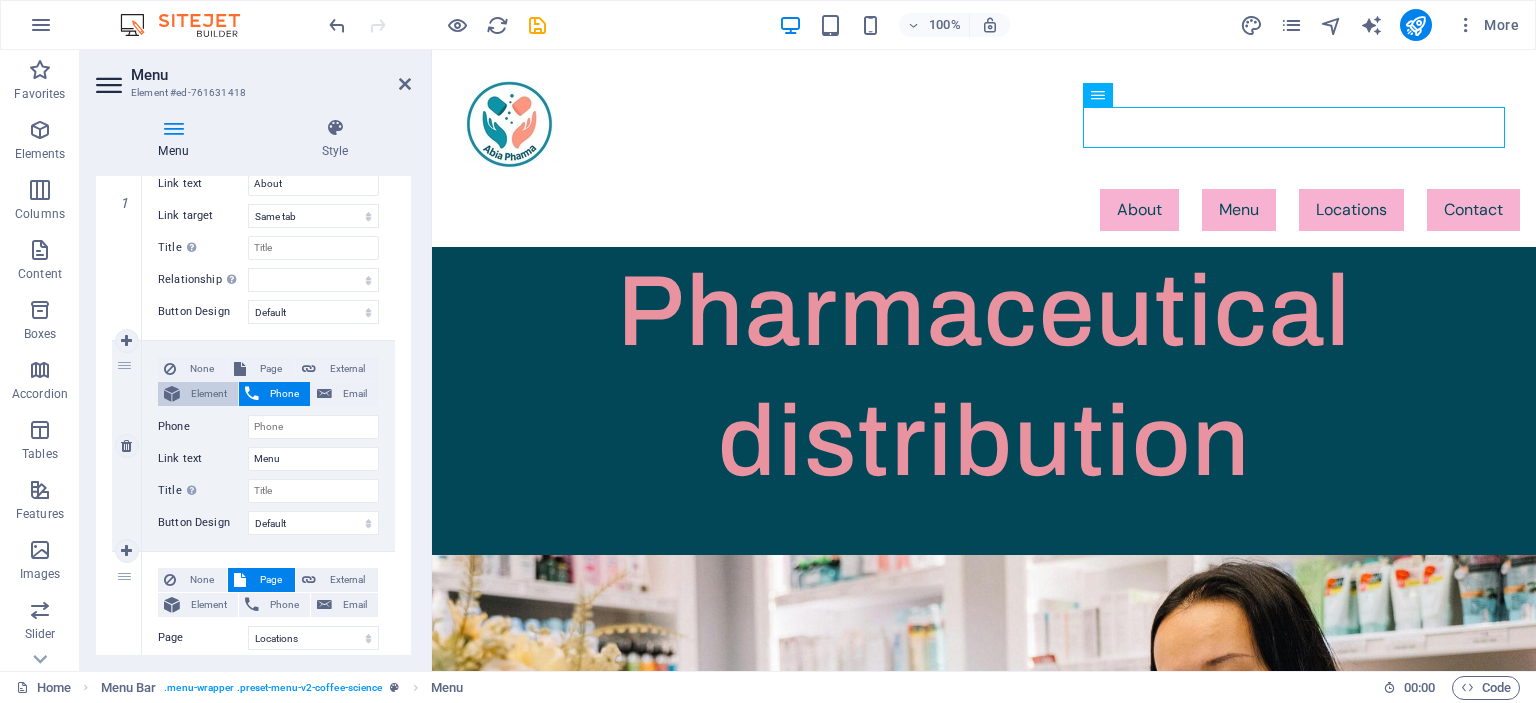 click on "Element" at bounding box center (209, 394) 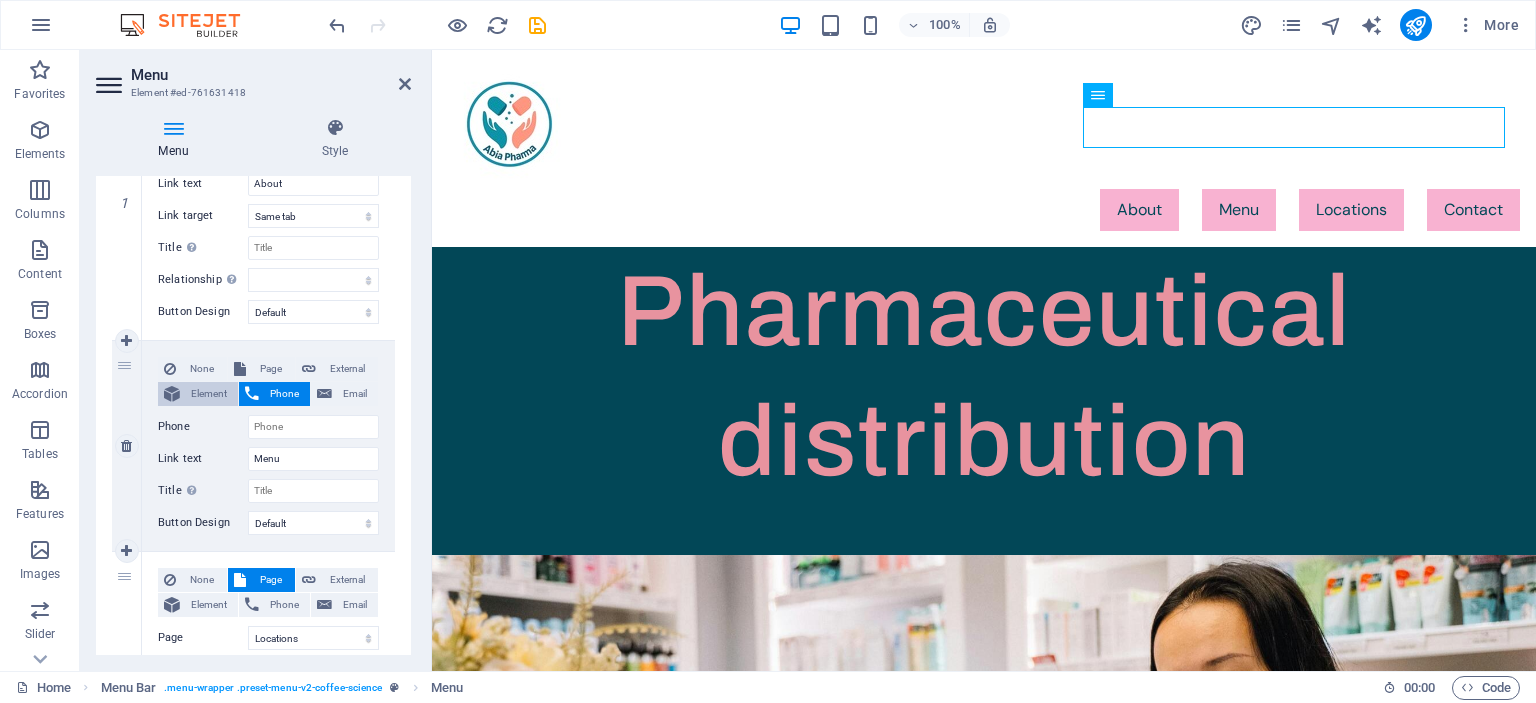 select 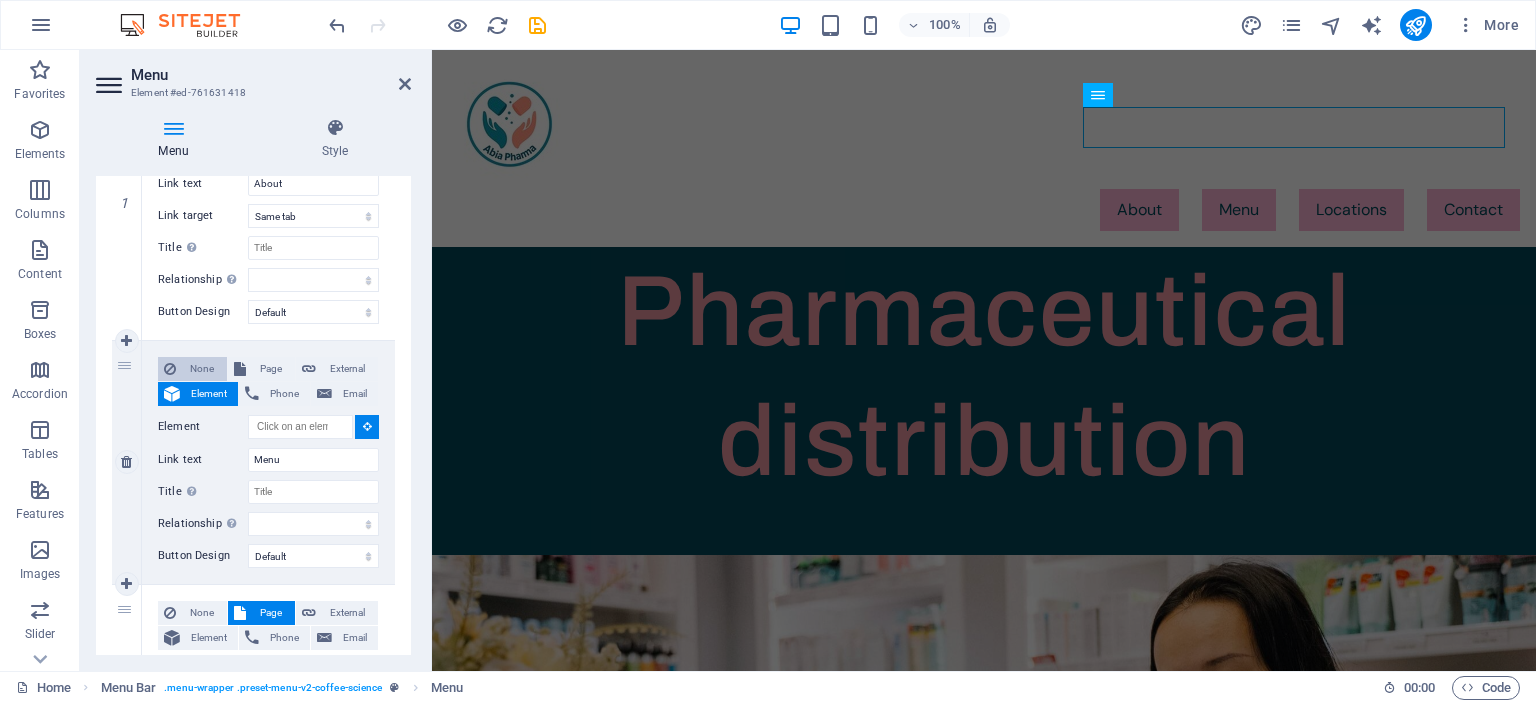 click on "None" at bounding box center [192, 369] 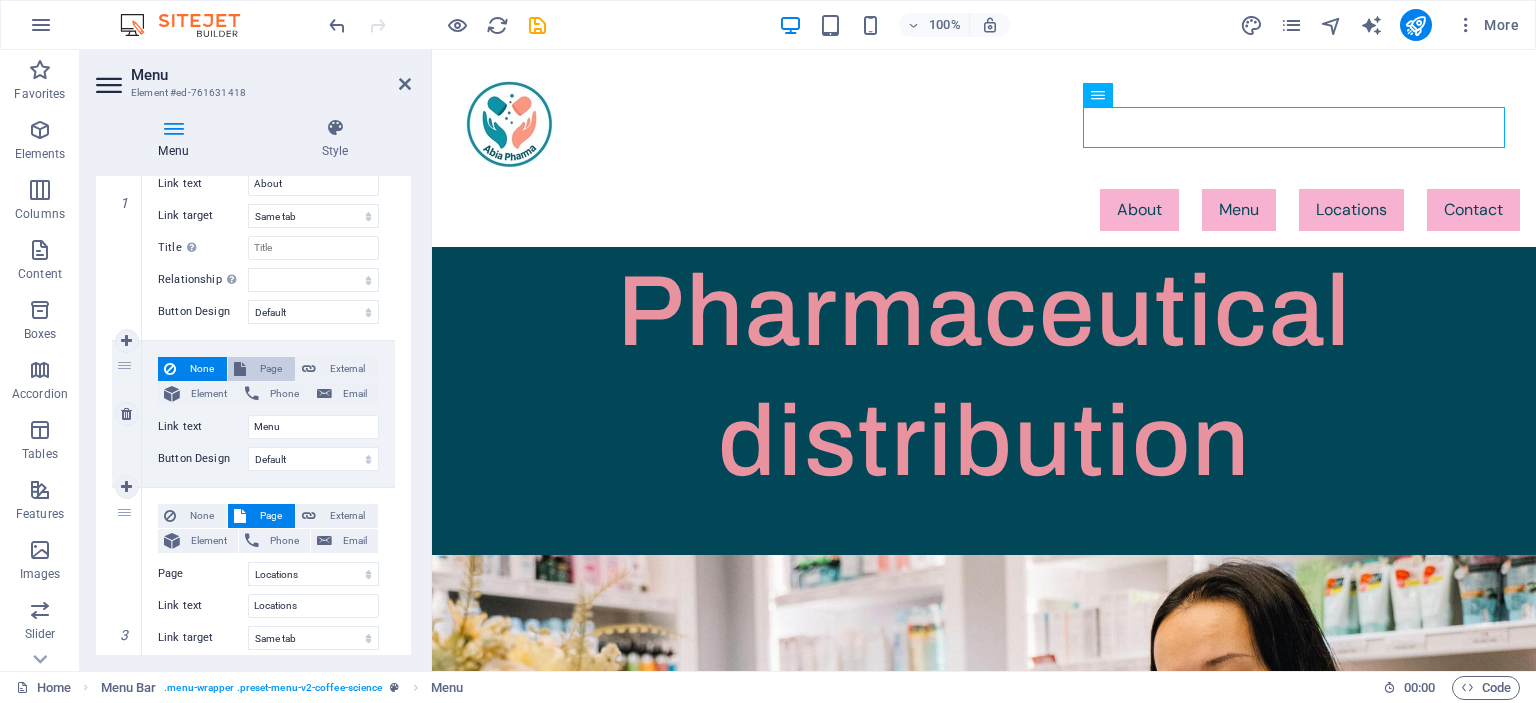 click on "Page" at bounding box center [261, 369] 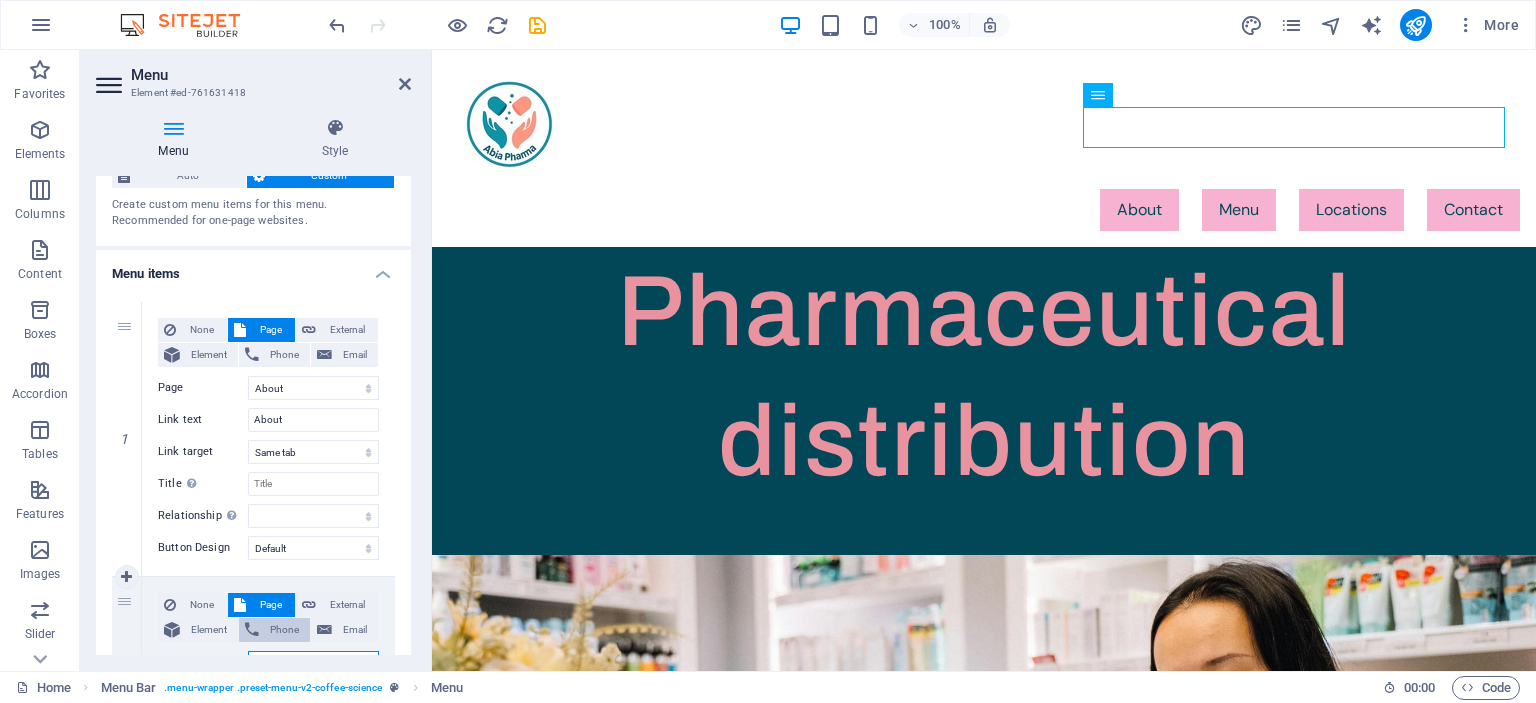 scroll, scrollTop: 0, scrollLeft: 0, axis: both 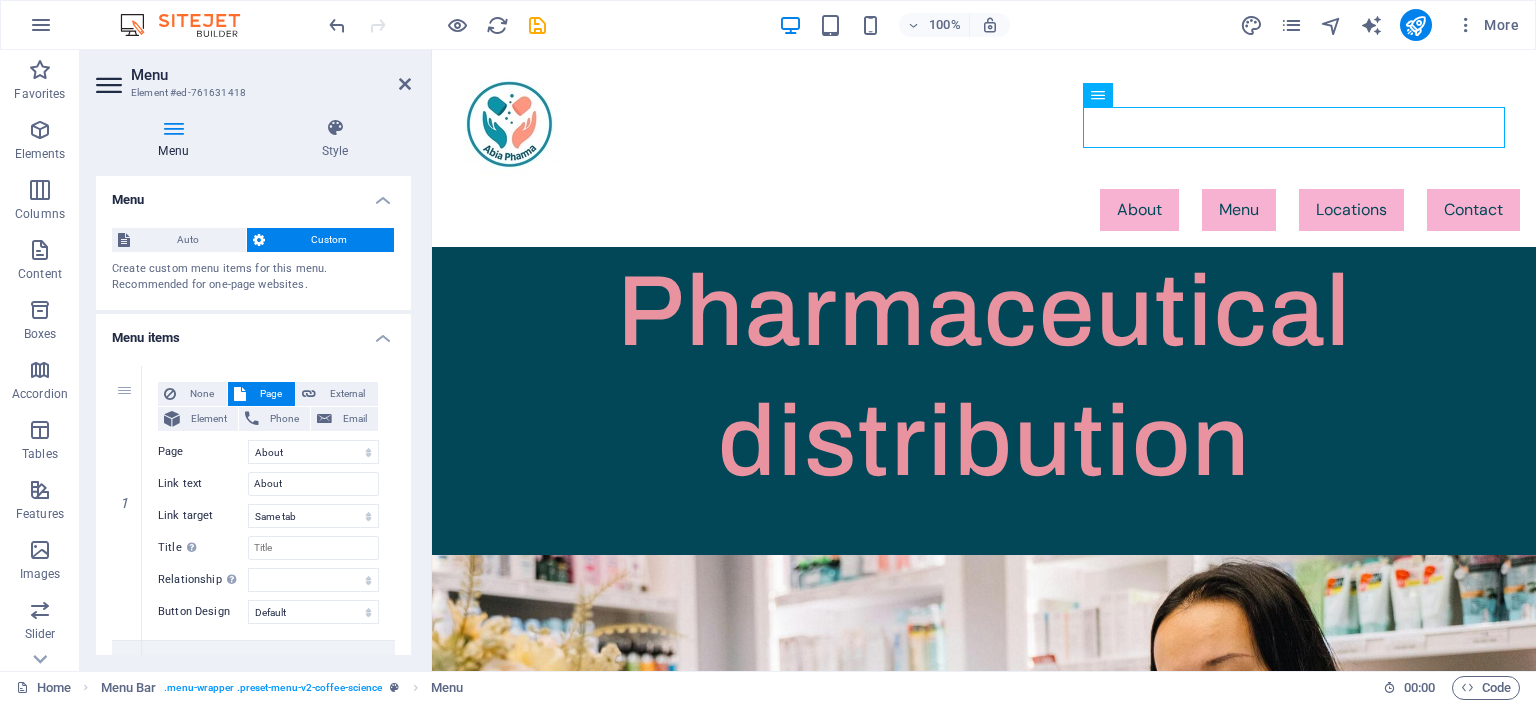 click at bounding box center [173, 128] 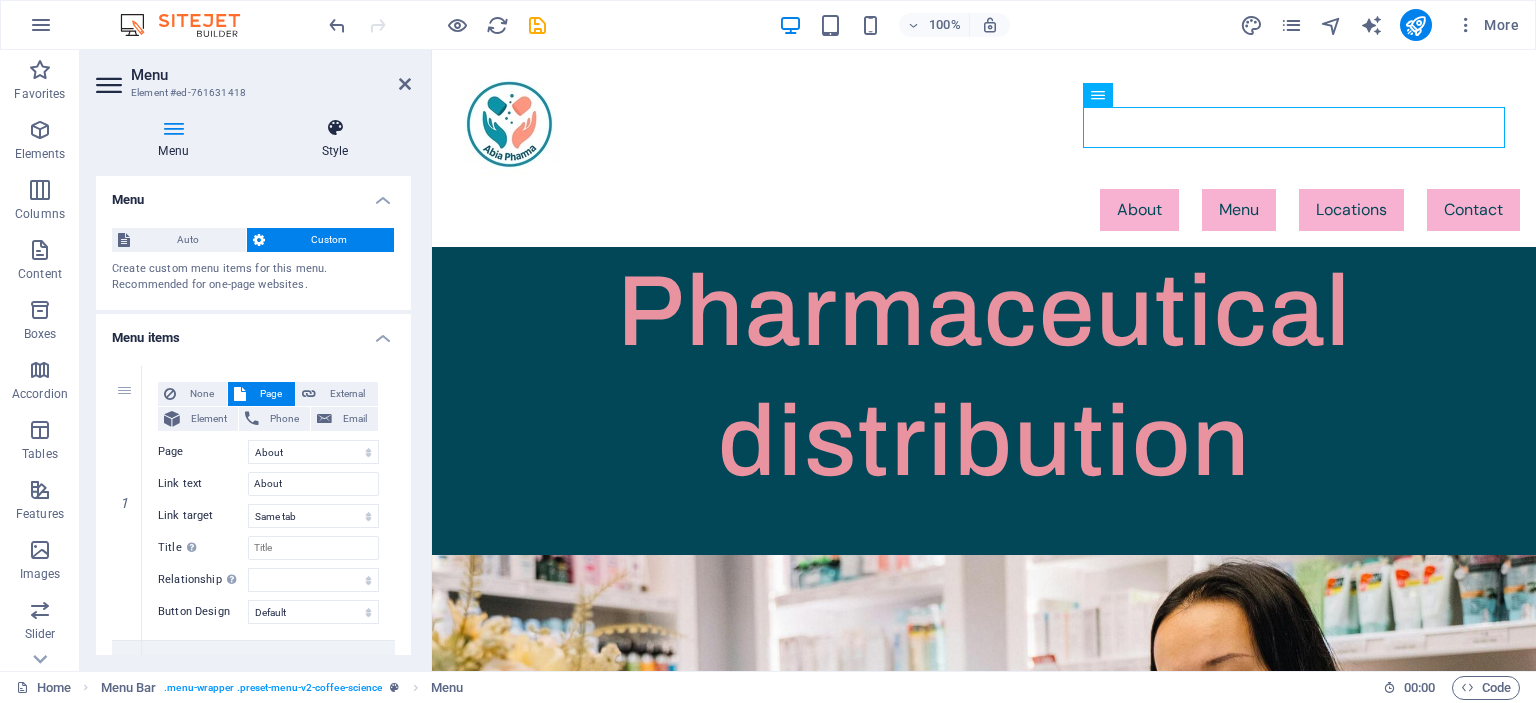 click at bounding box center (335, 128) 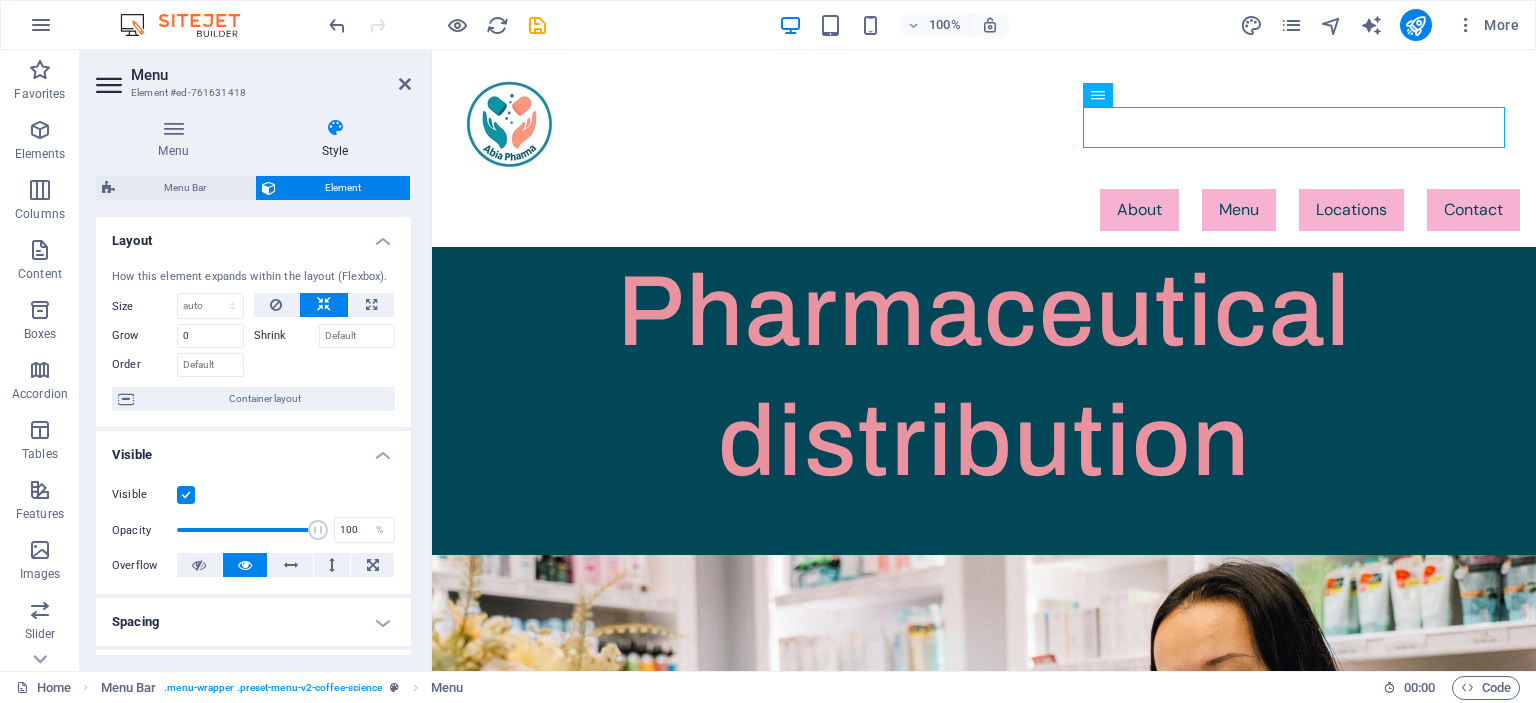 scroll, scrollTop: 200, scrollLeft: 0, axis: vertical 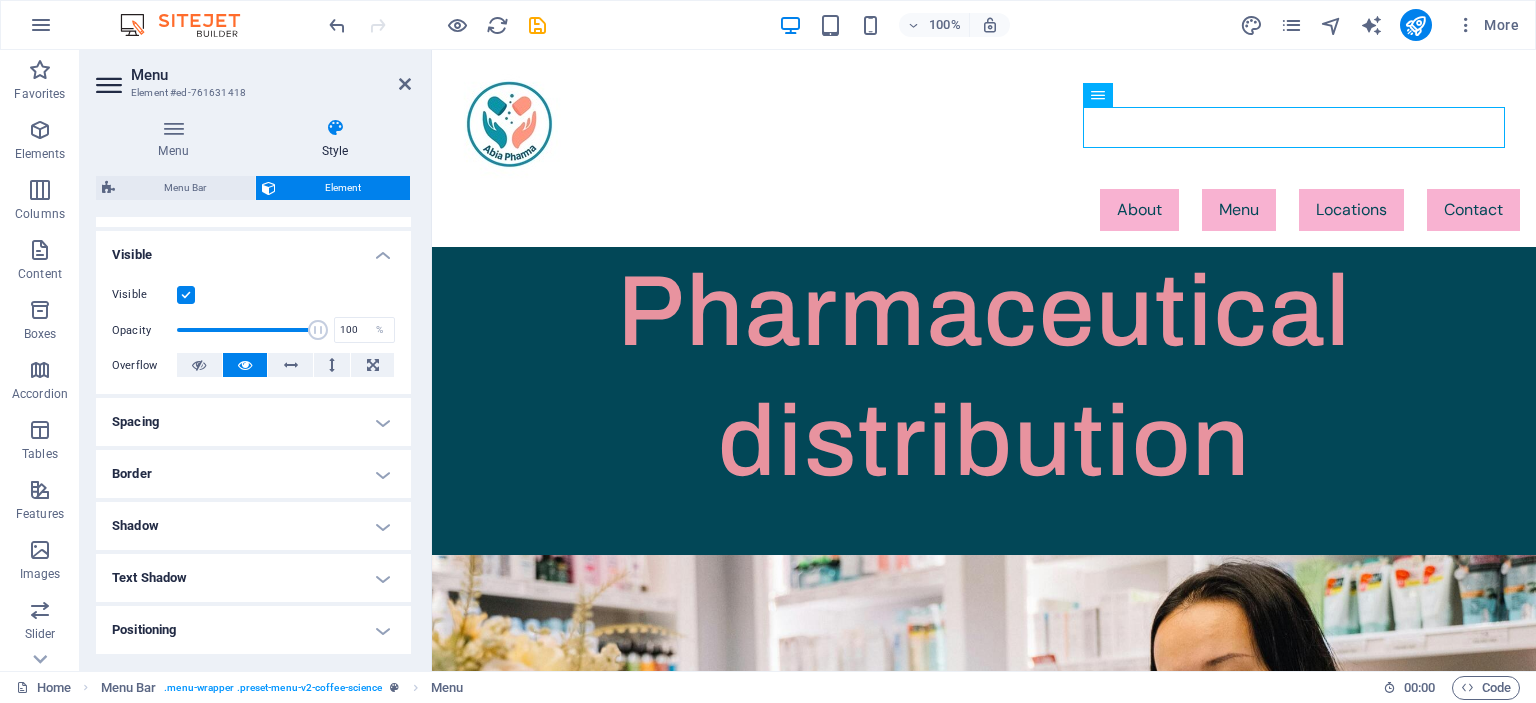 click on "Spacing" at bounding box center [253, 422] 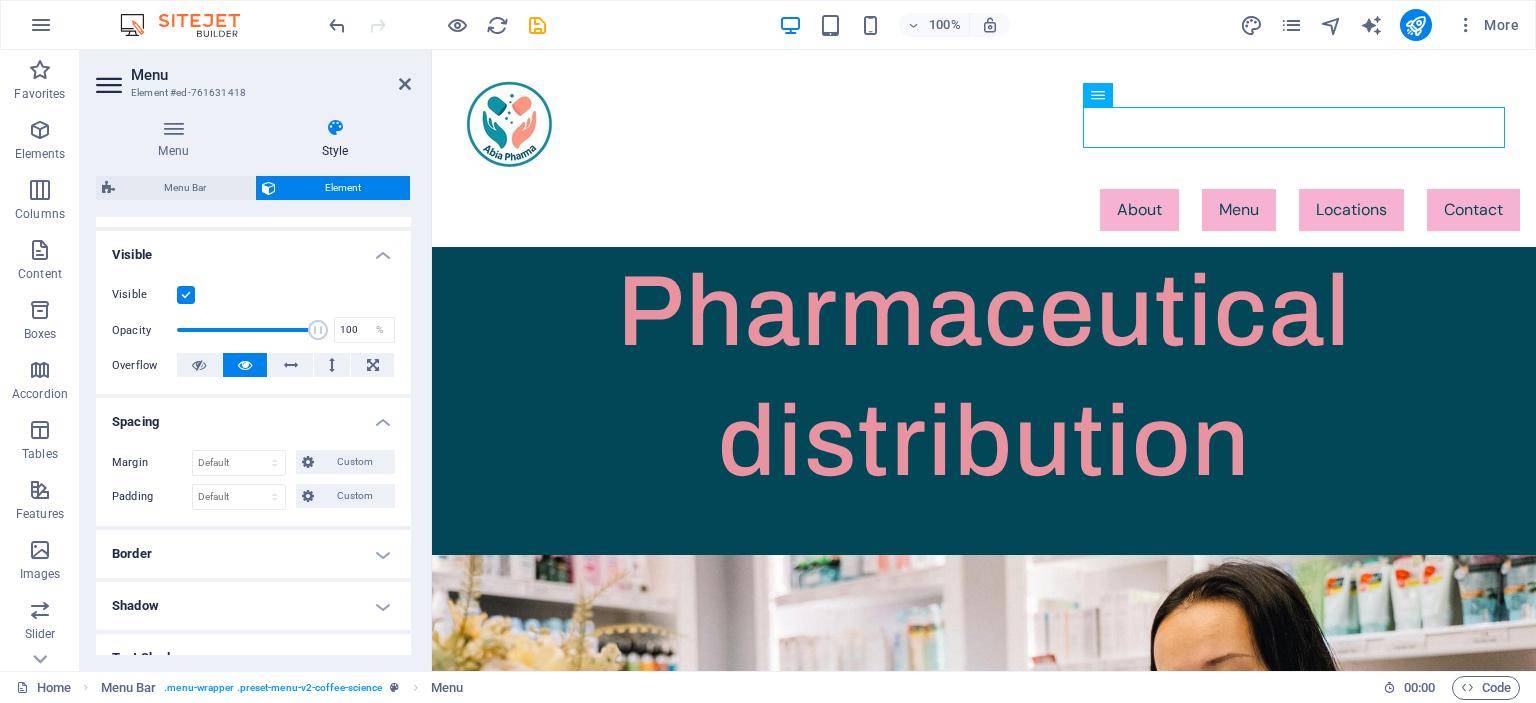 click on "Spacing" at bounding box center [253, 416] 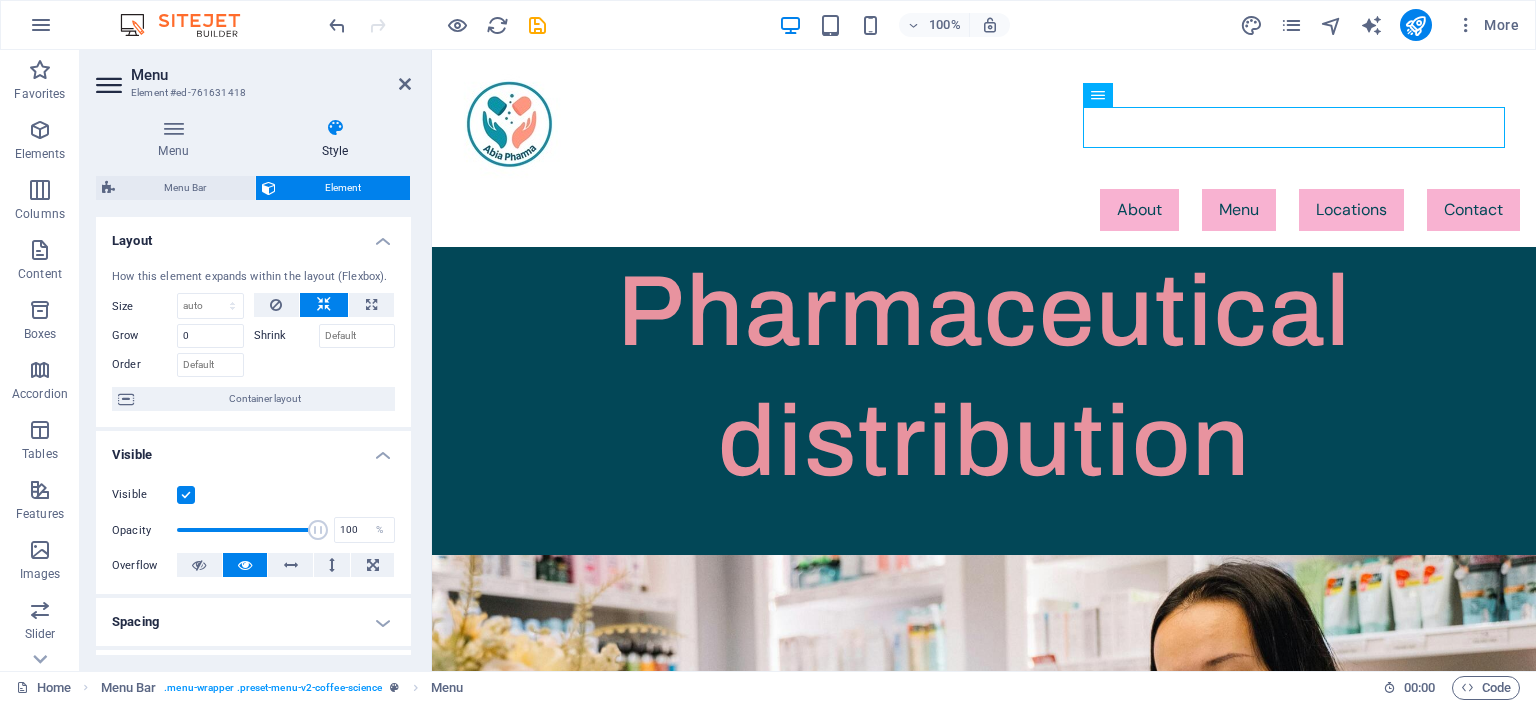 scroll, scrollTop: 0, scrollLeft: 0, axis: both 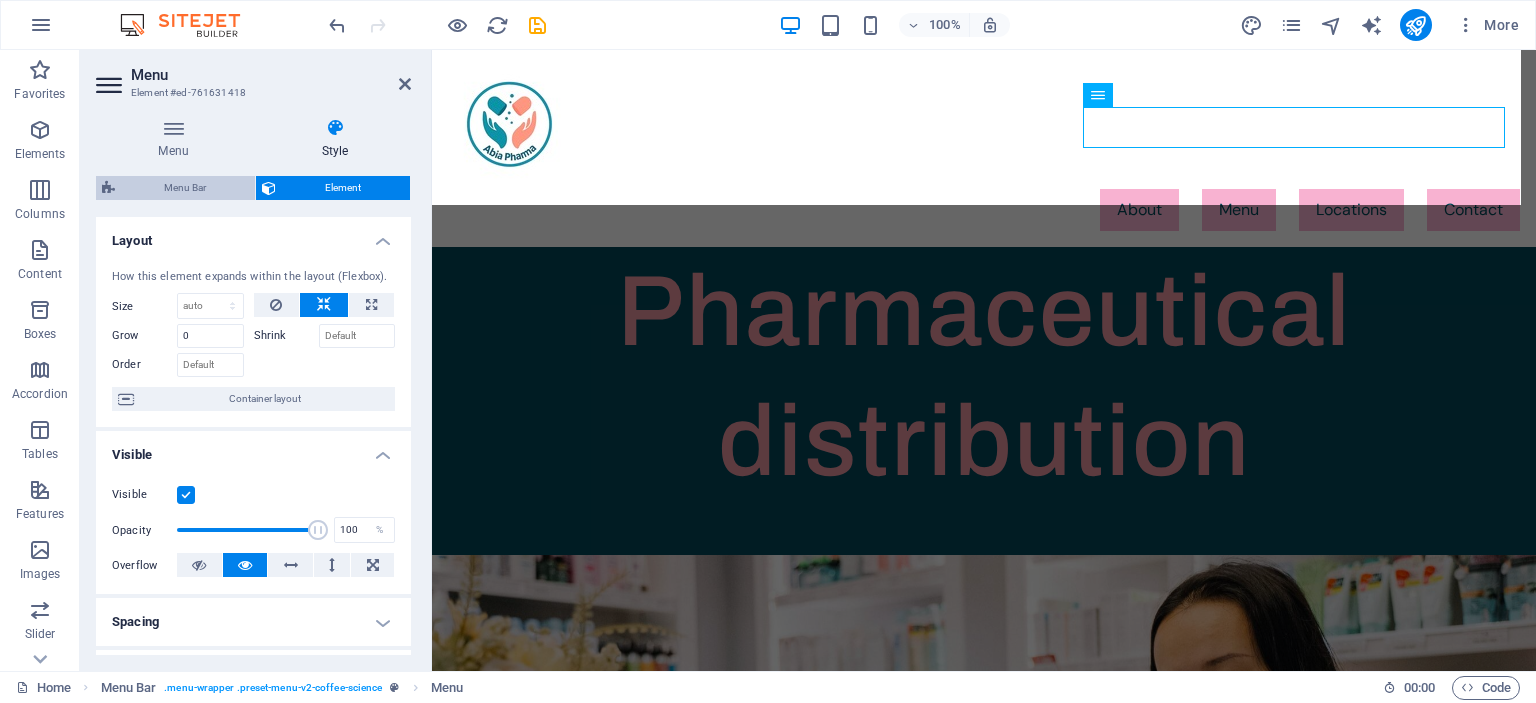 click on "Menu Bar" at bounding box center [185, 188] 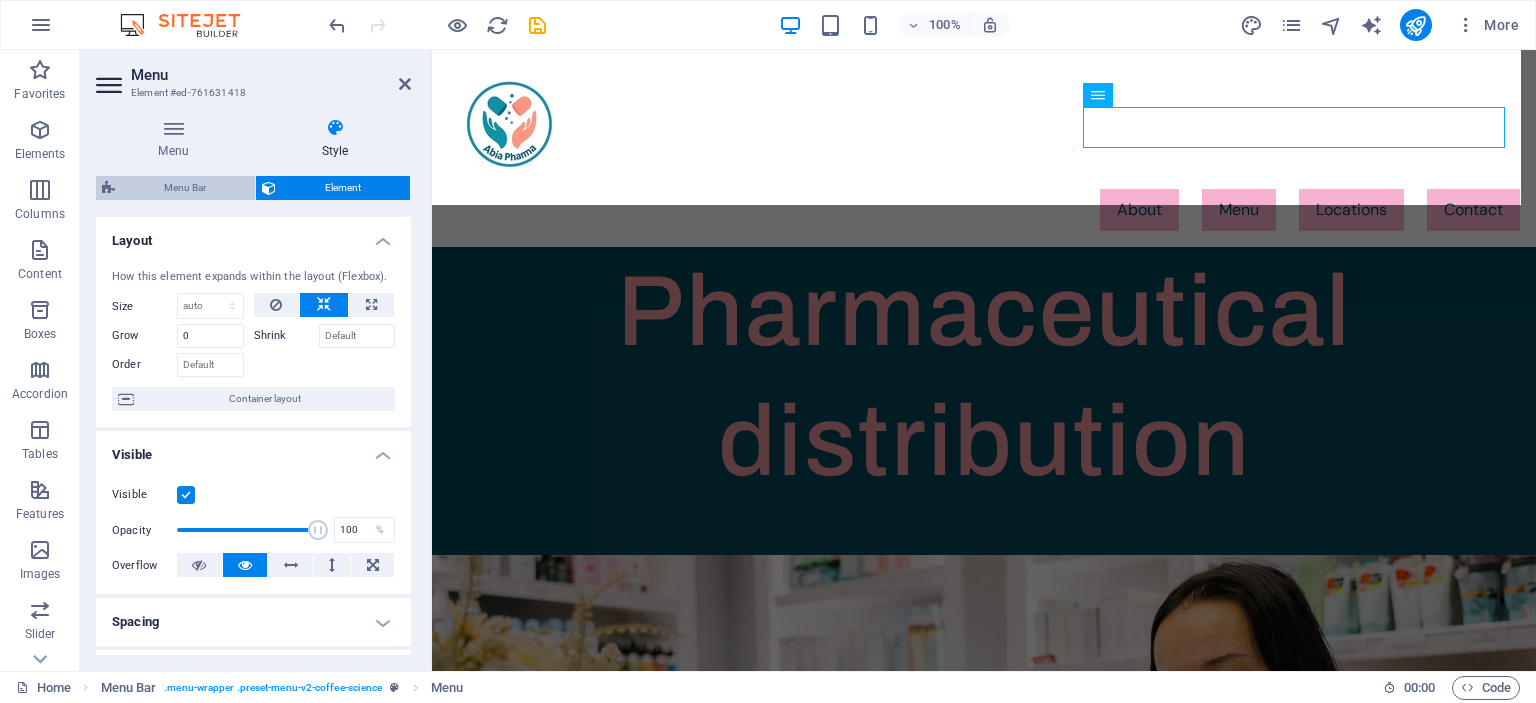 select on "rem" 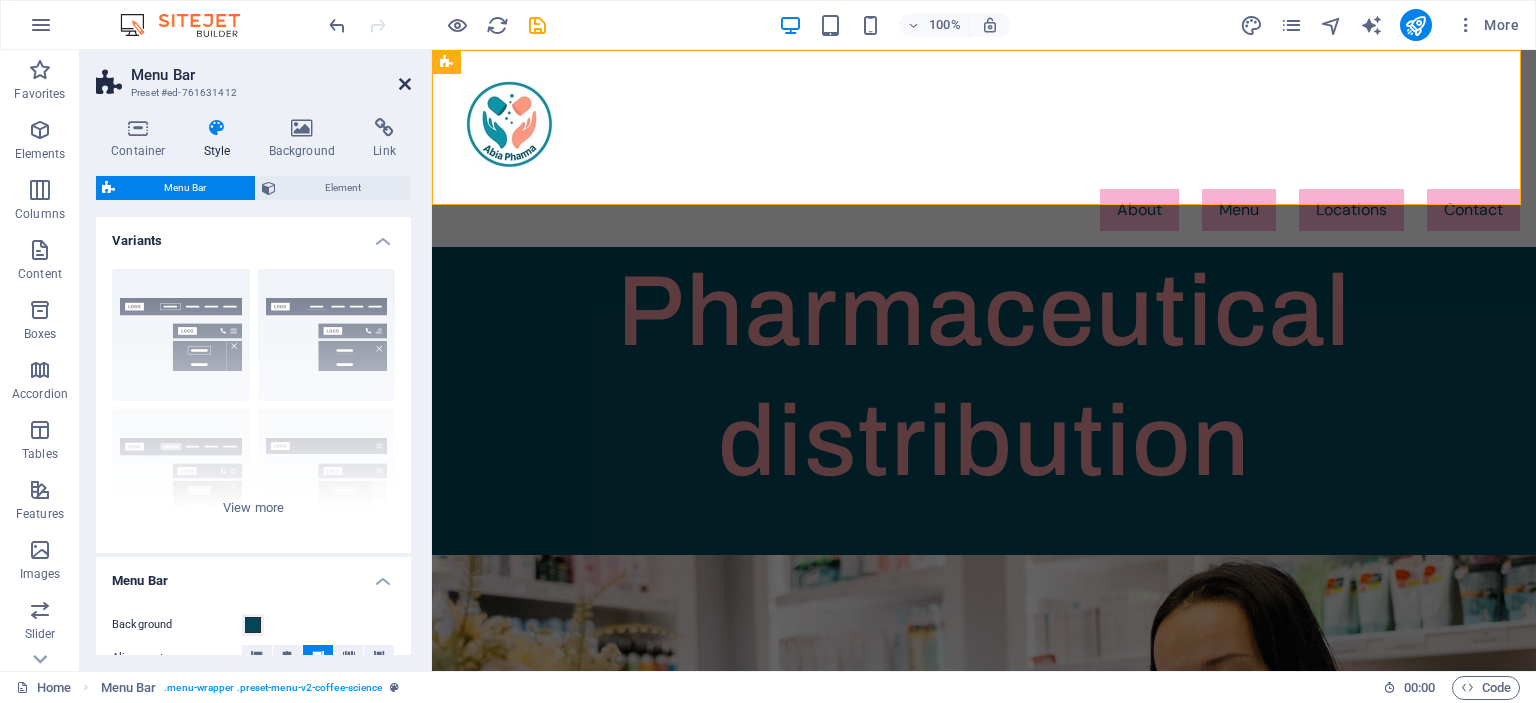 click at bounding box center (405, 84) 